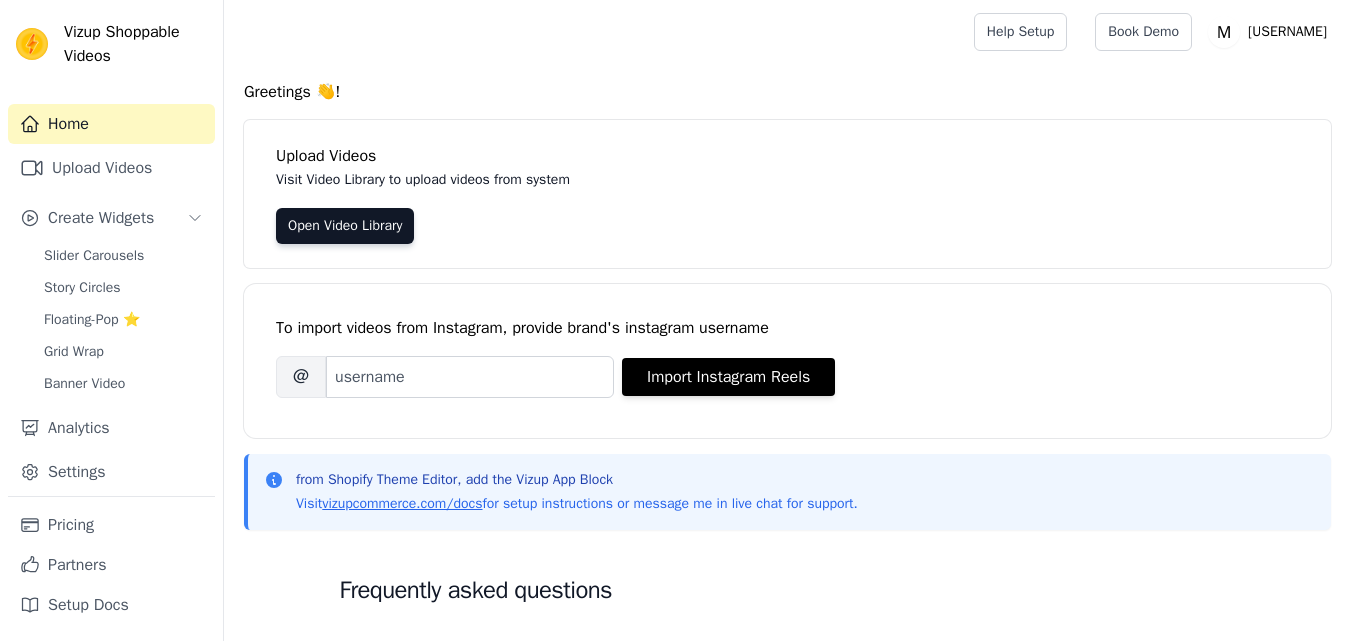 scroll, scrollTop: 0, scrollLeft: 0, axis: both 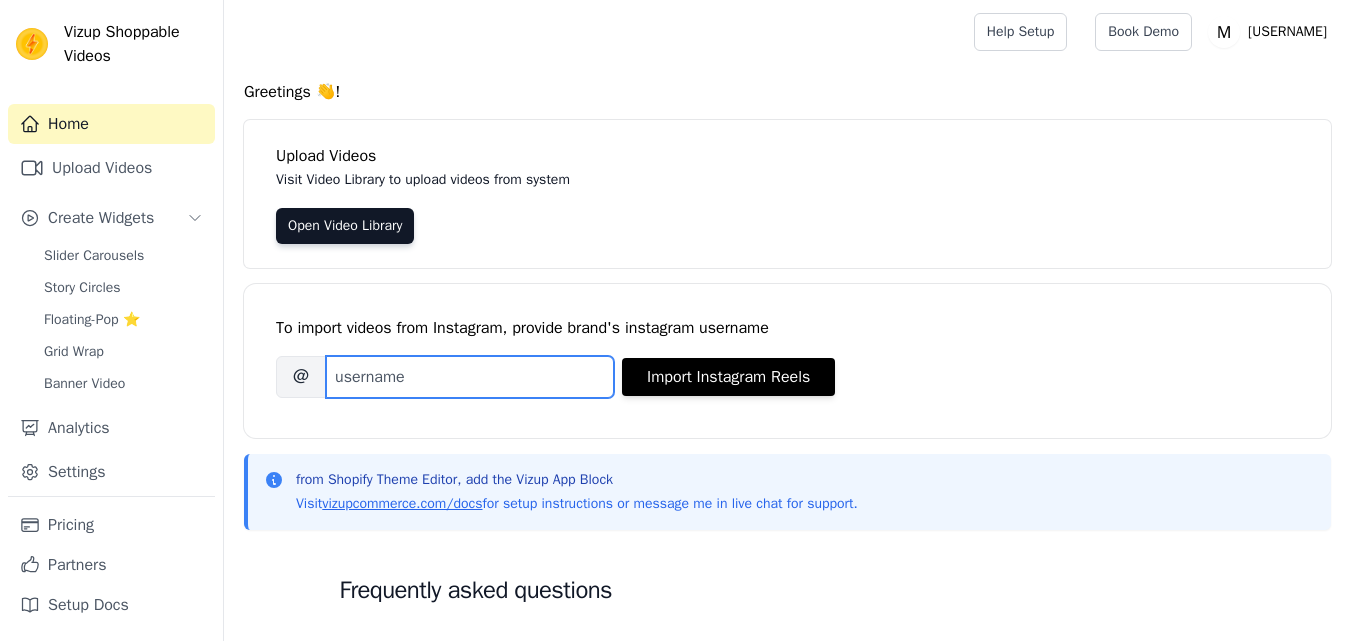 click on "Brand's Instagram Username" at bounding box center [470, 377] 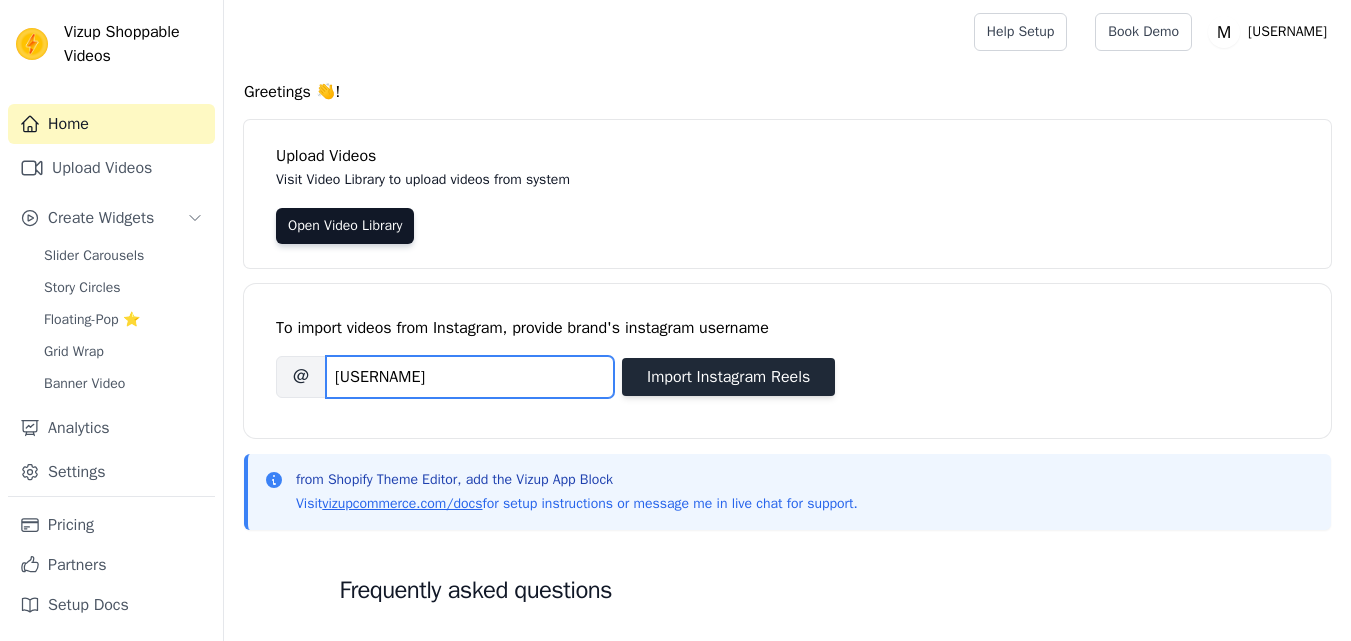 type on "muniba_apparel" 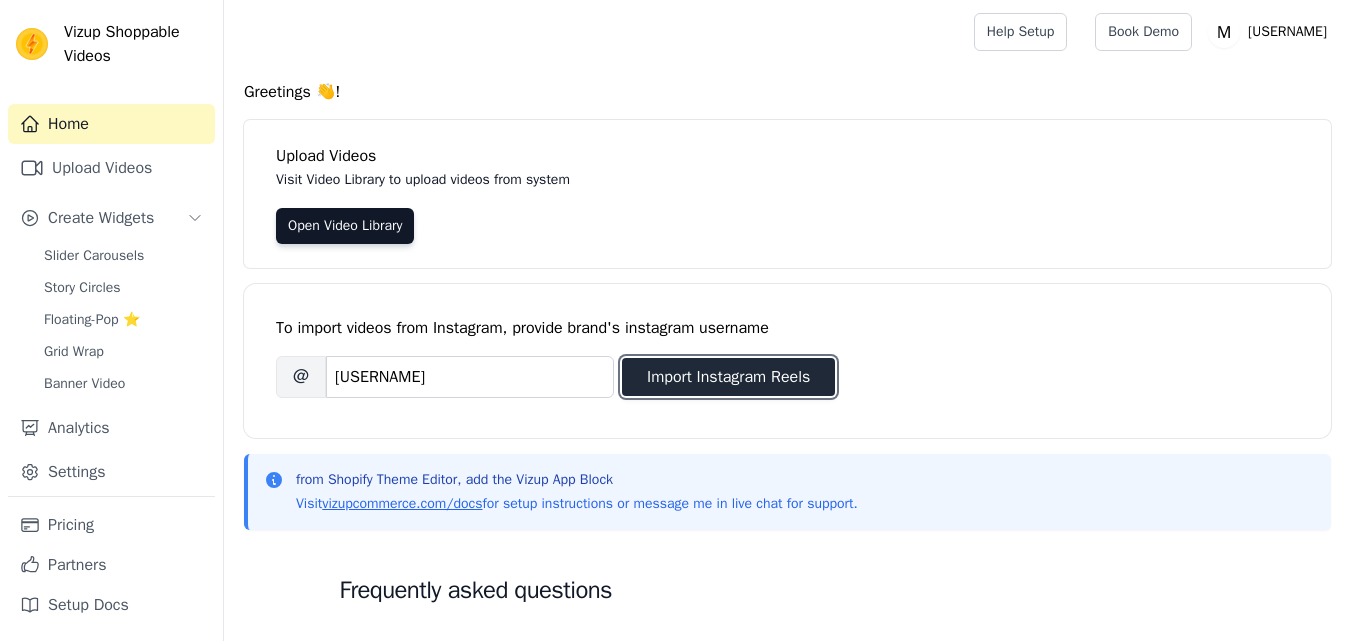 click on "Import Instagram Reels" at bounding box center [728, 377] 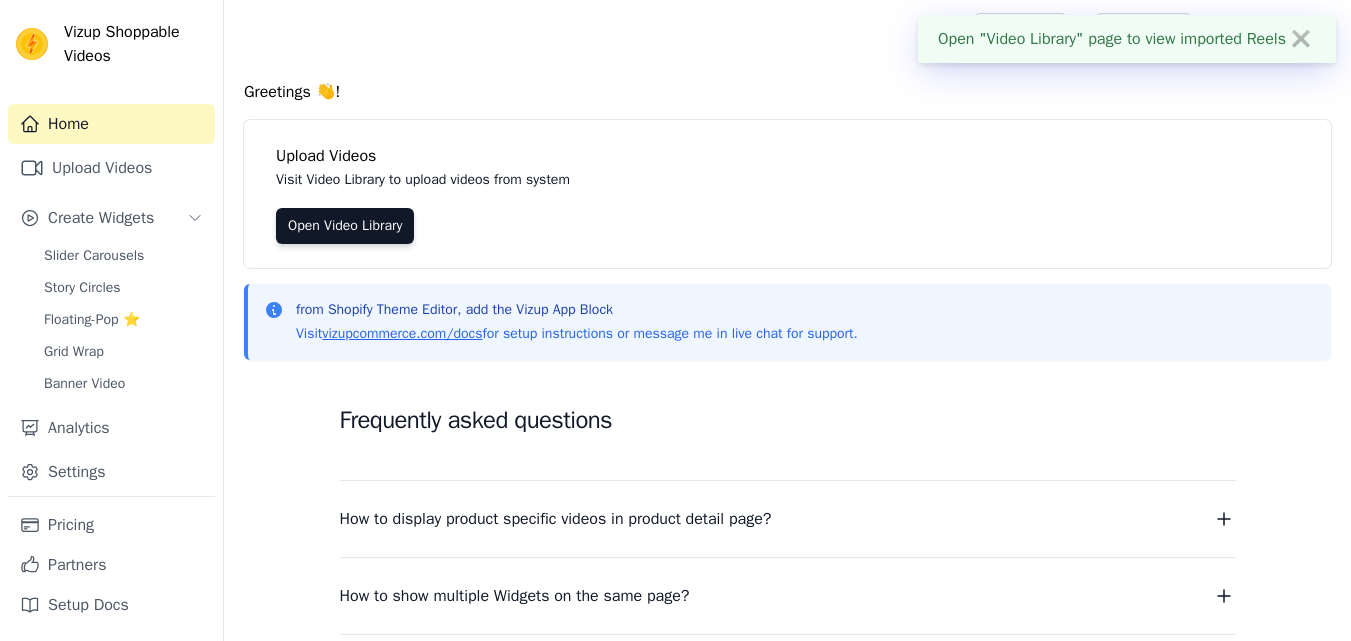 click on "Open "Video Library" page to view imported Reels ✖" at bounding box center [1127, 39] 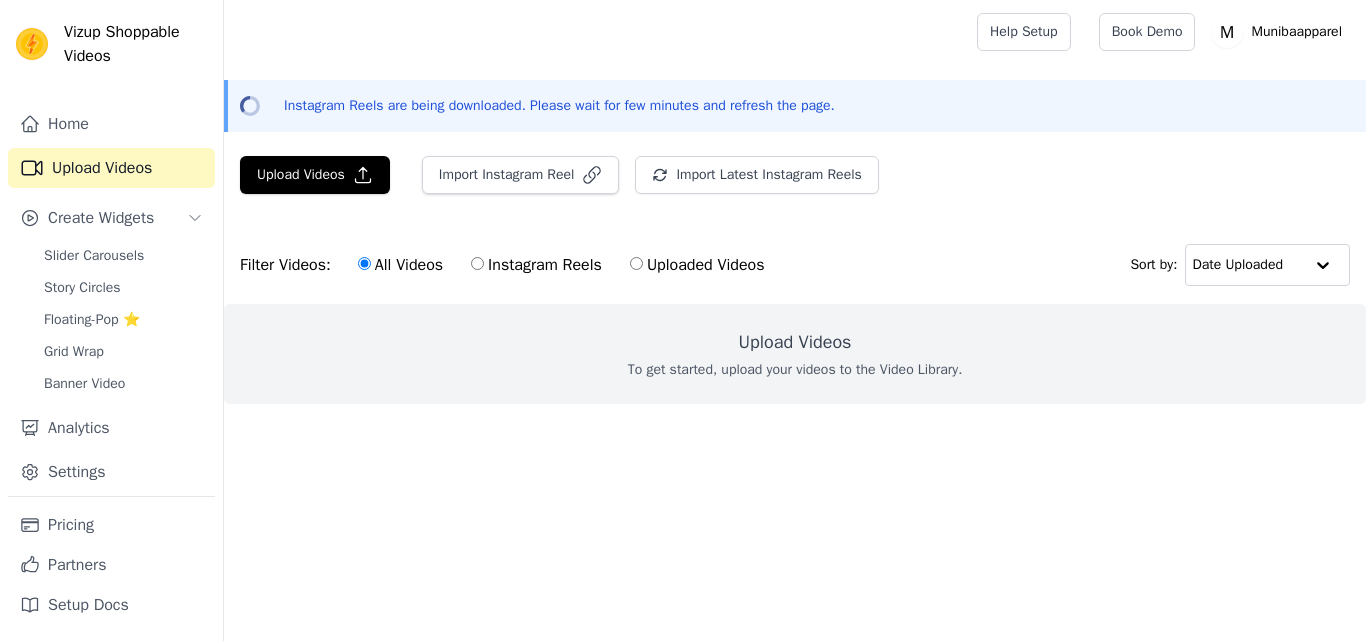 scroll, scrollTop: 0, scrollLeft: 0, axis: both 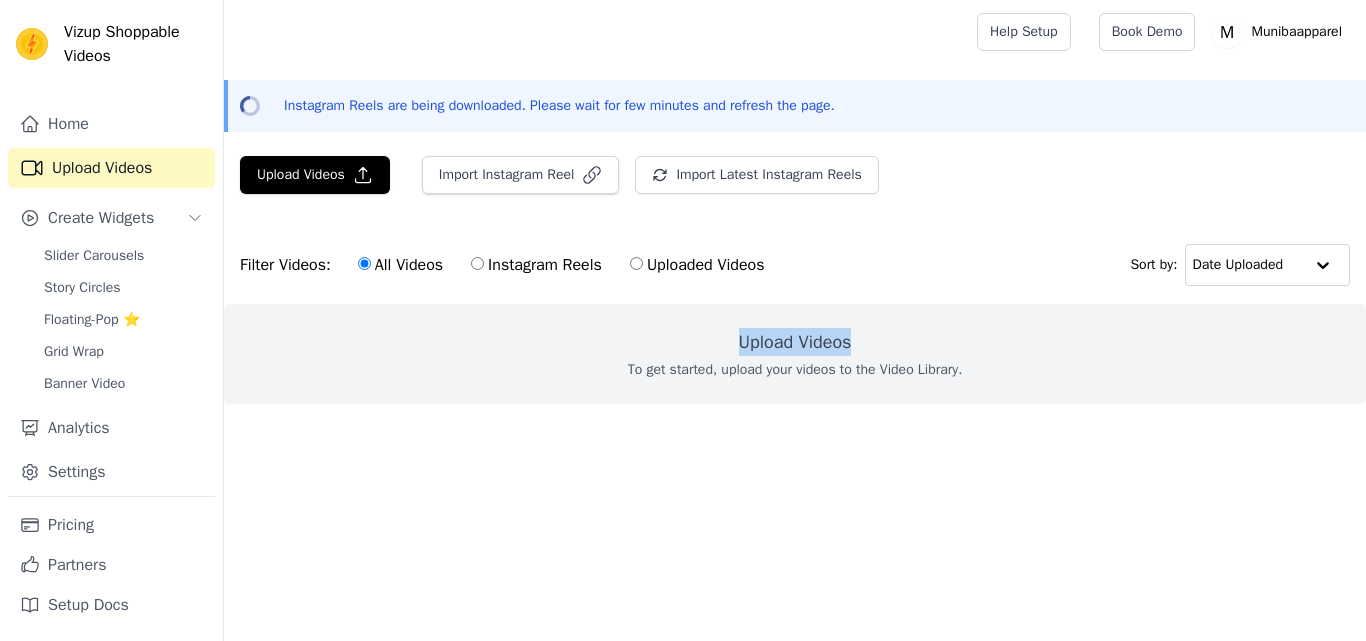 drag, startPoint x: 739, startPoint y: 337, endPoint x: 863, endPoint y: 345, distance: 124.2578 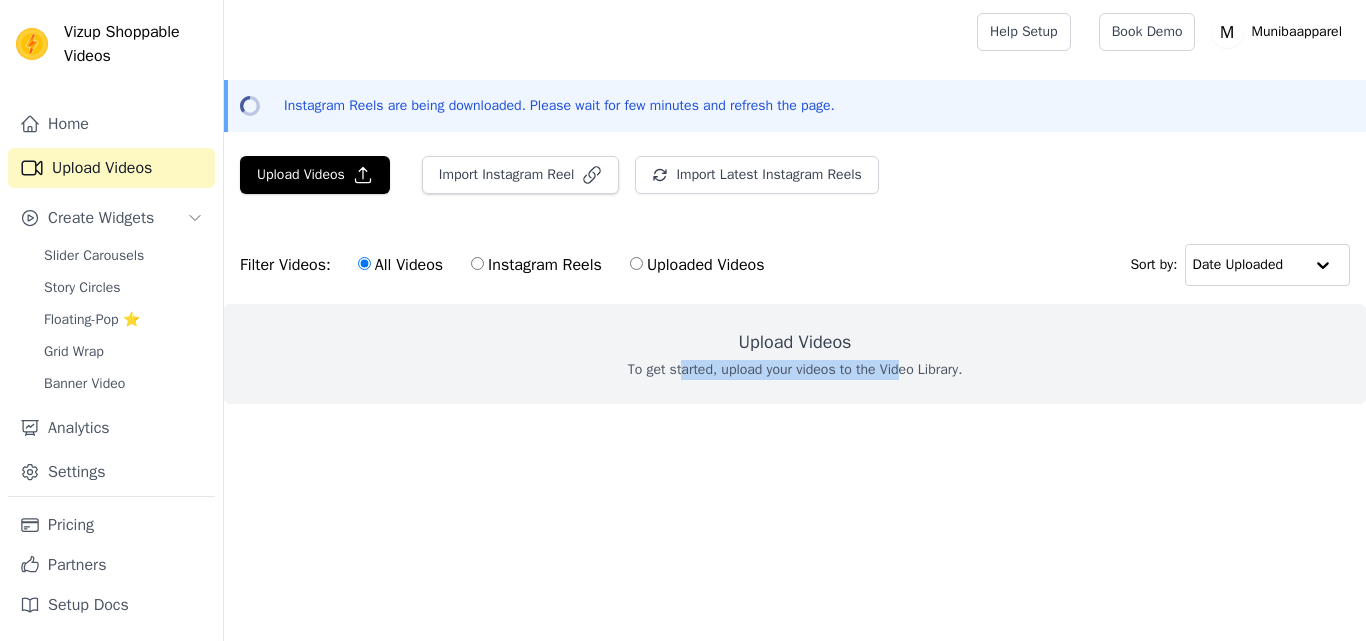 drag, startPoint x: 690, startPoint y: 377, endPoint x: 923, endPoint y: 370, distance: 233.10513 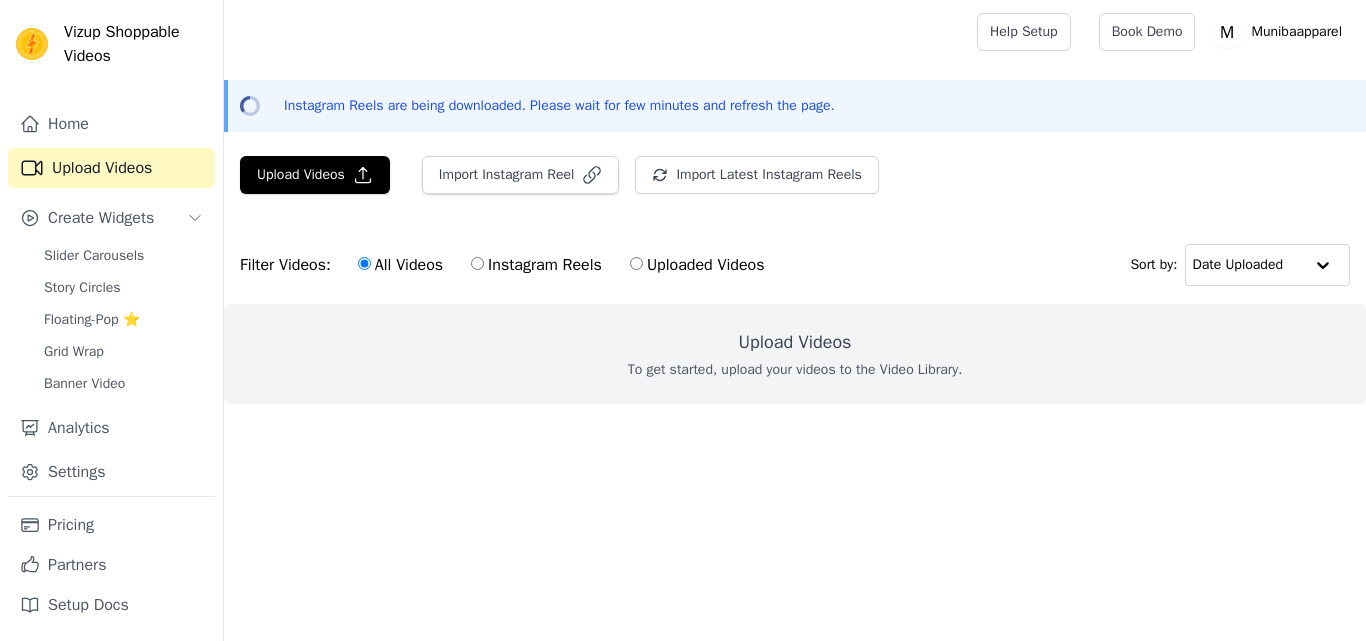 click on "To get started, upload your videos to the Video Library." at bounding box center [795, 370] 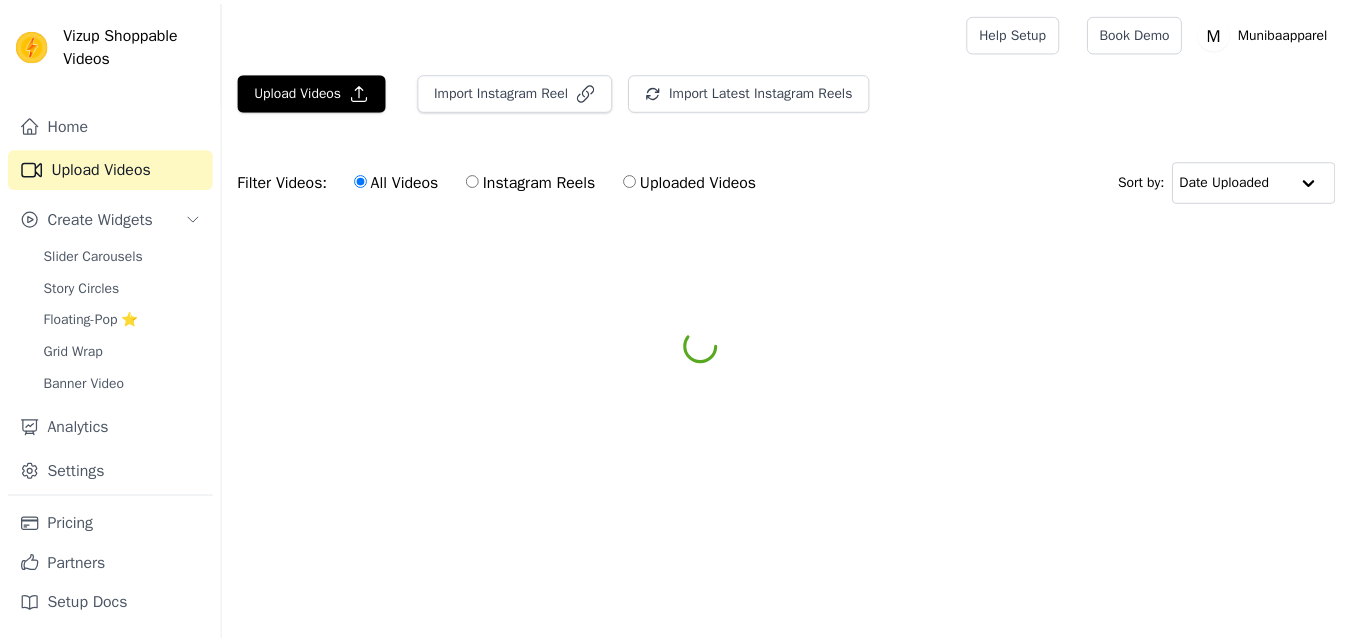 scroll, scrollTop: 0, scrollLeft: 0, axis: both 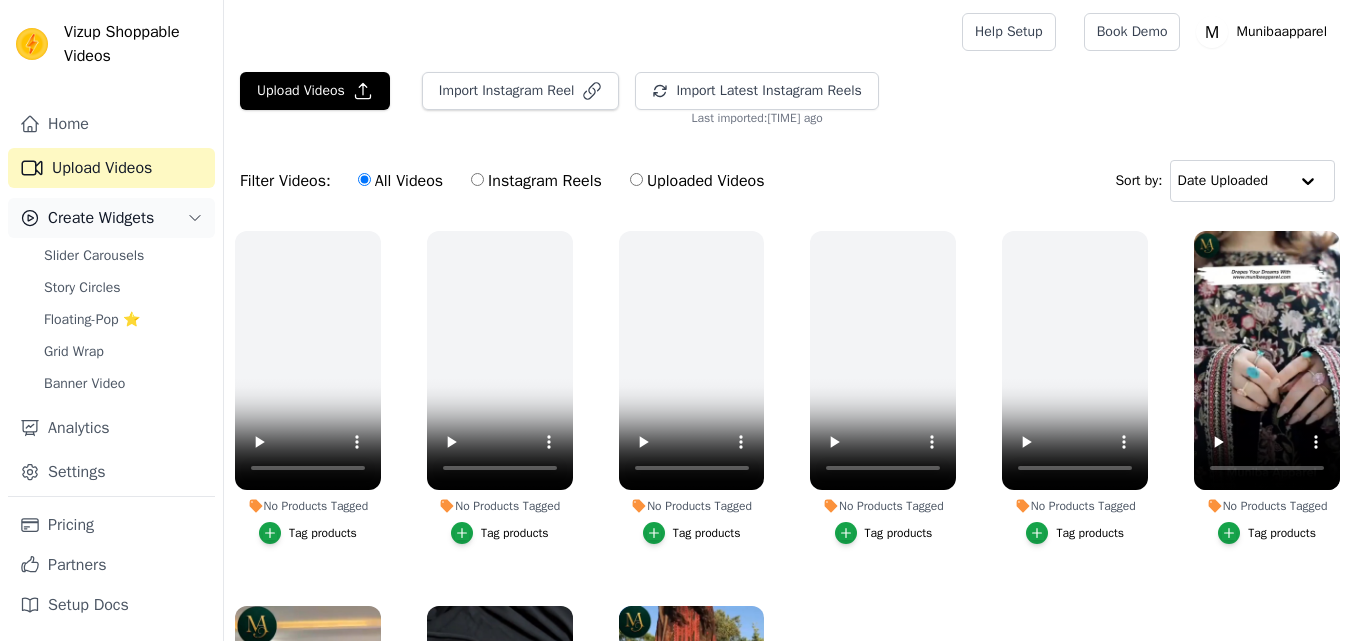 click on "Create Widgets" at bounding box center [111, 218] 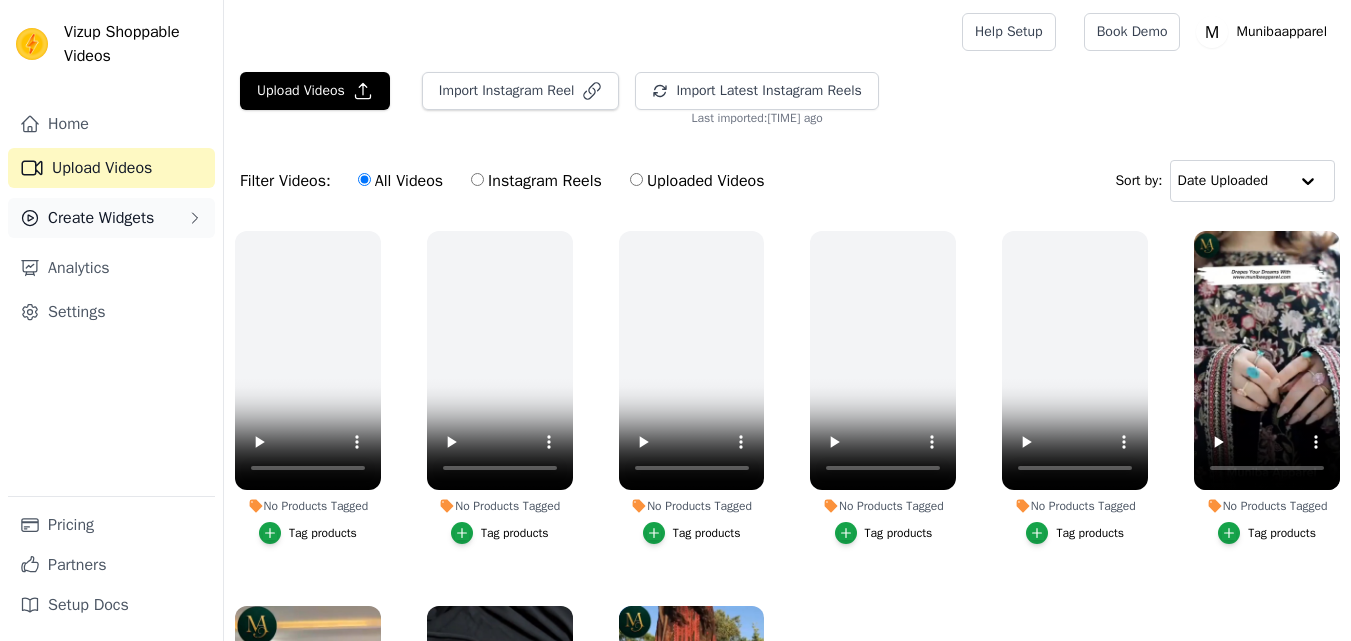 click on "Create Widgets" at bounding box center [101, 218] 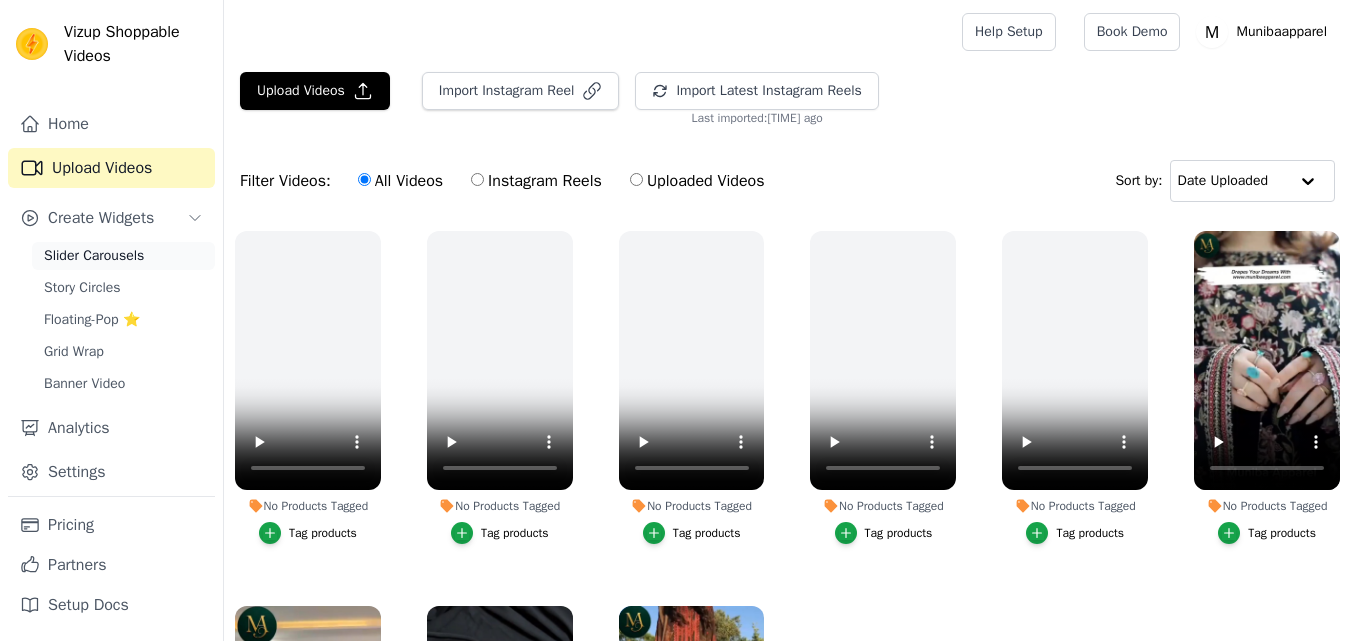 click on "Slider Carousels" at bounding box center (123, 256) 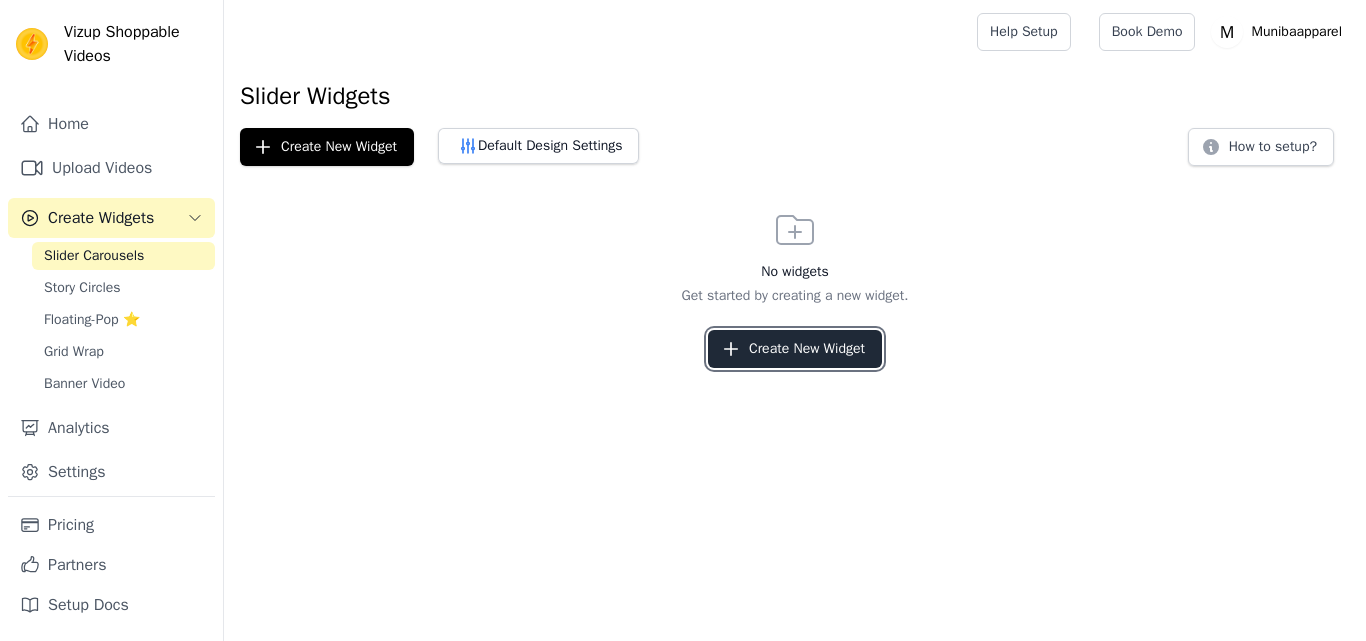 click on "Create New Widget" at bounding box center [795, 349] 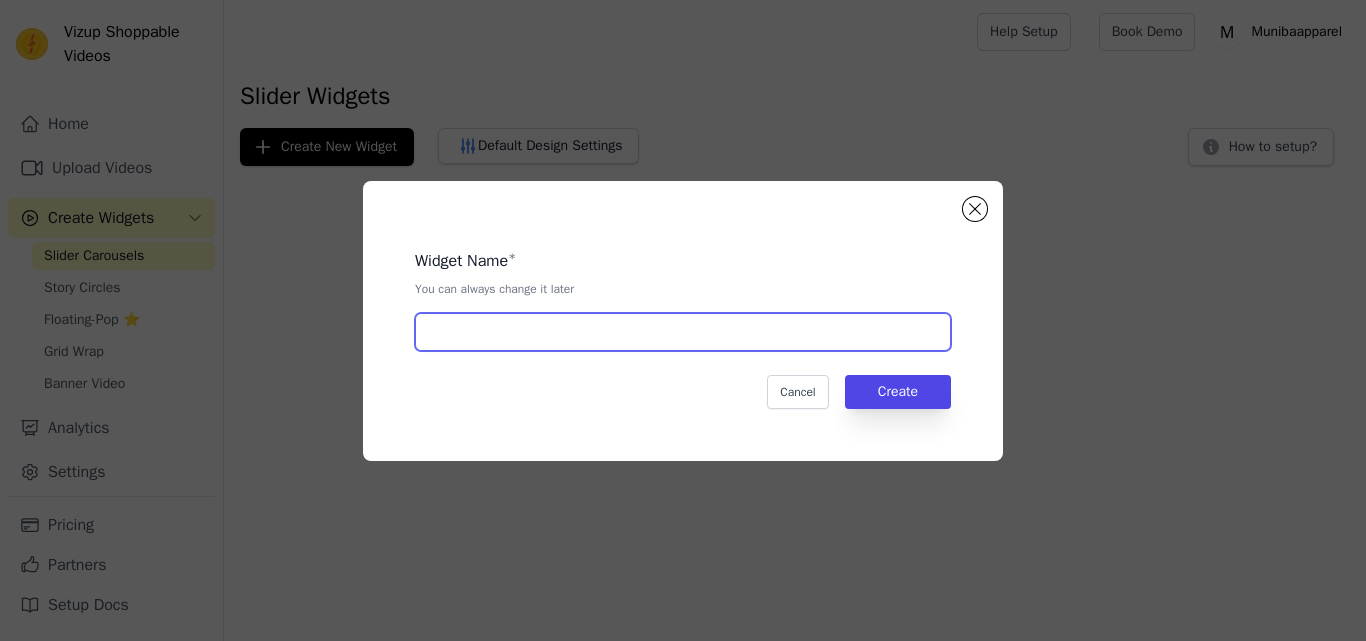 click at bounding box center [683, 332] 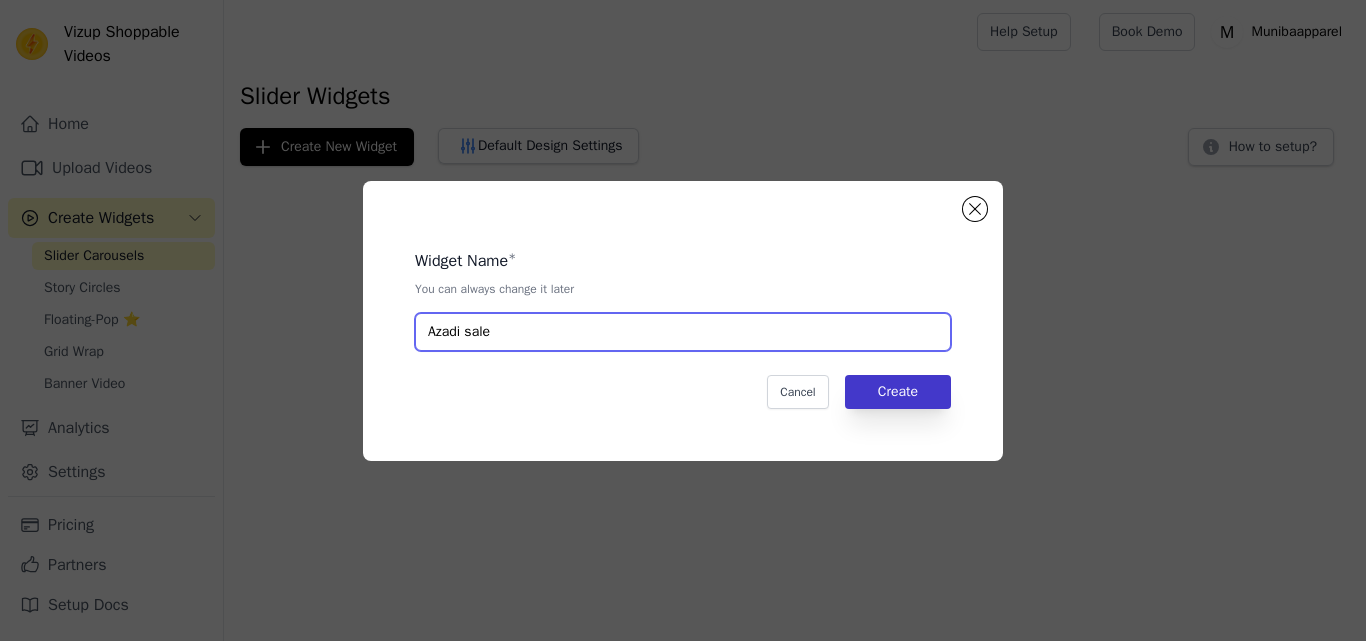type on "Azadi sale" 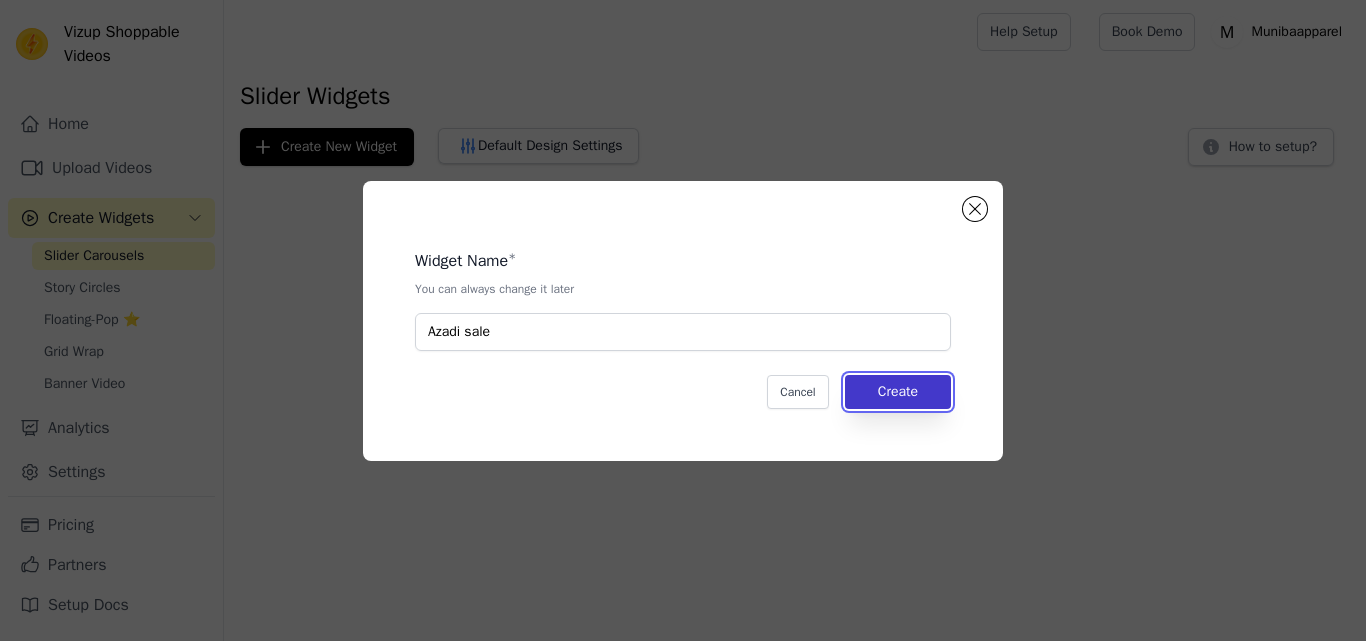 click on "Create" at bounding box center (898, 392) 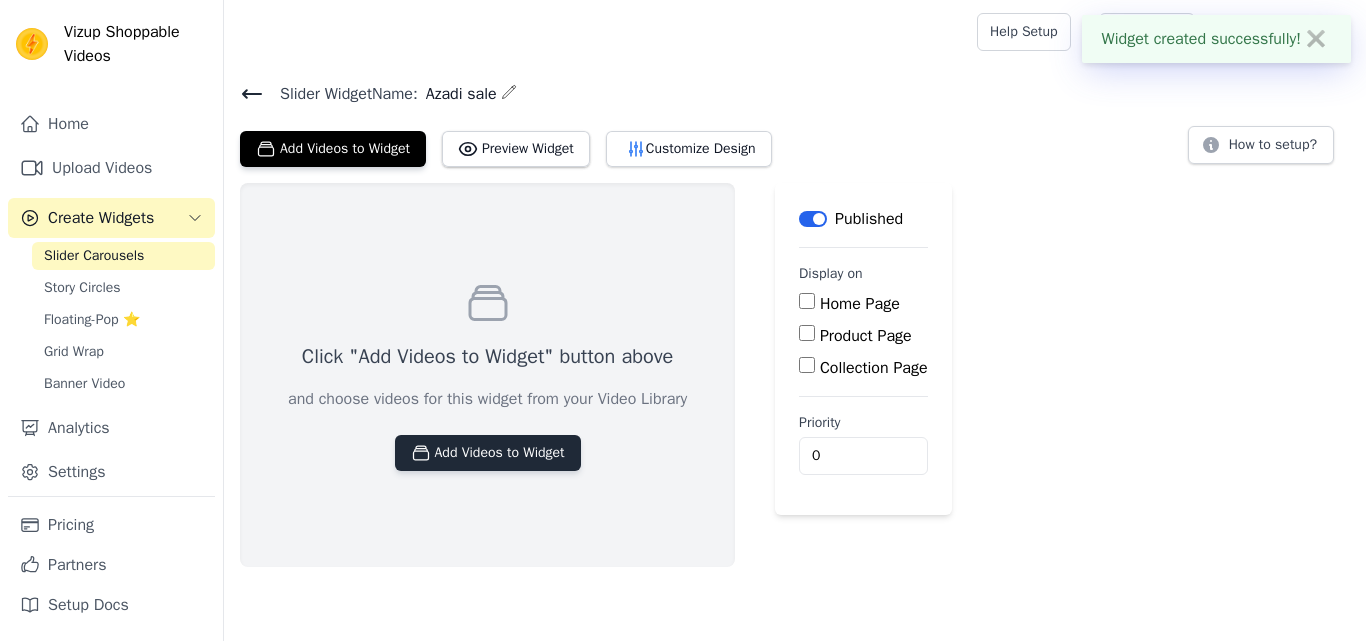 click on "Add Videos to Widget" at bounding box center [488, 453] 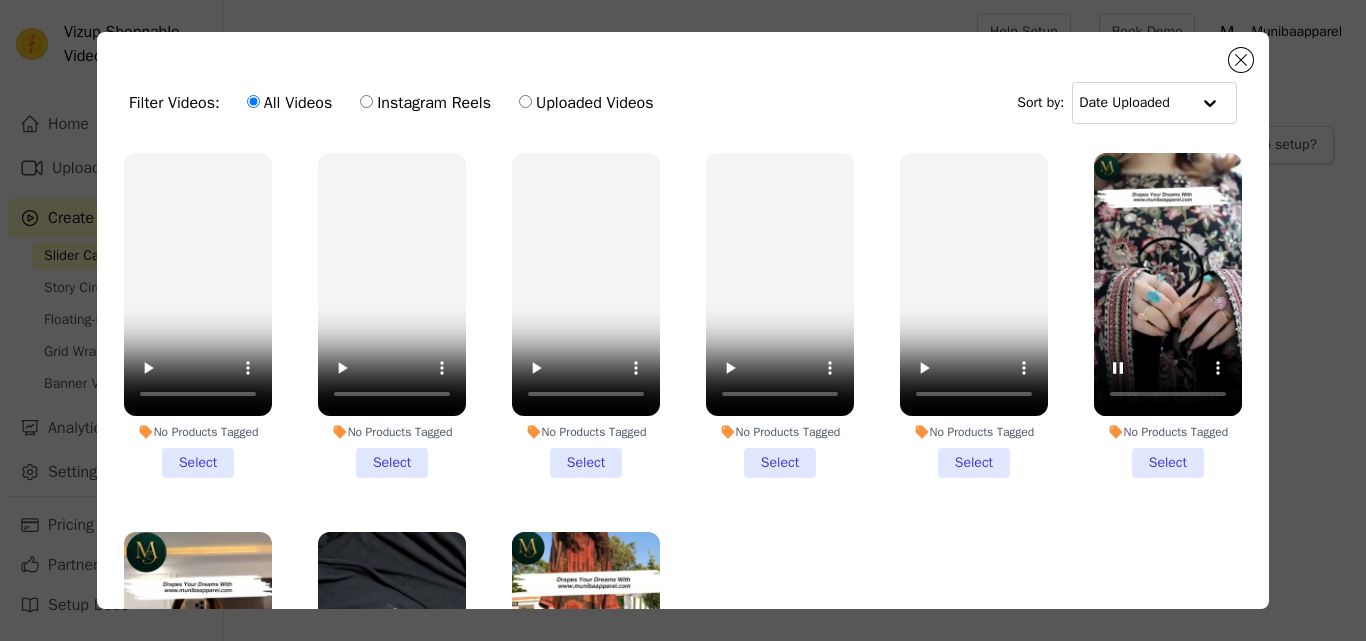 click on "No Products Tagged     Select" at bounding box center (1168, 315) 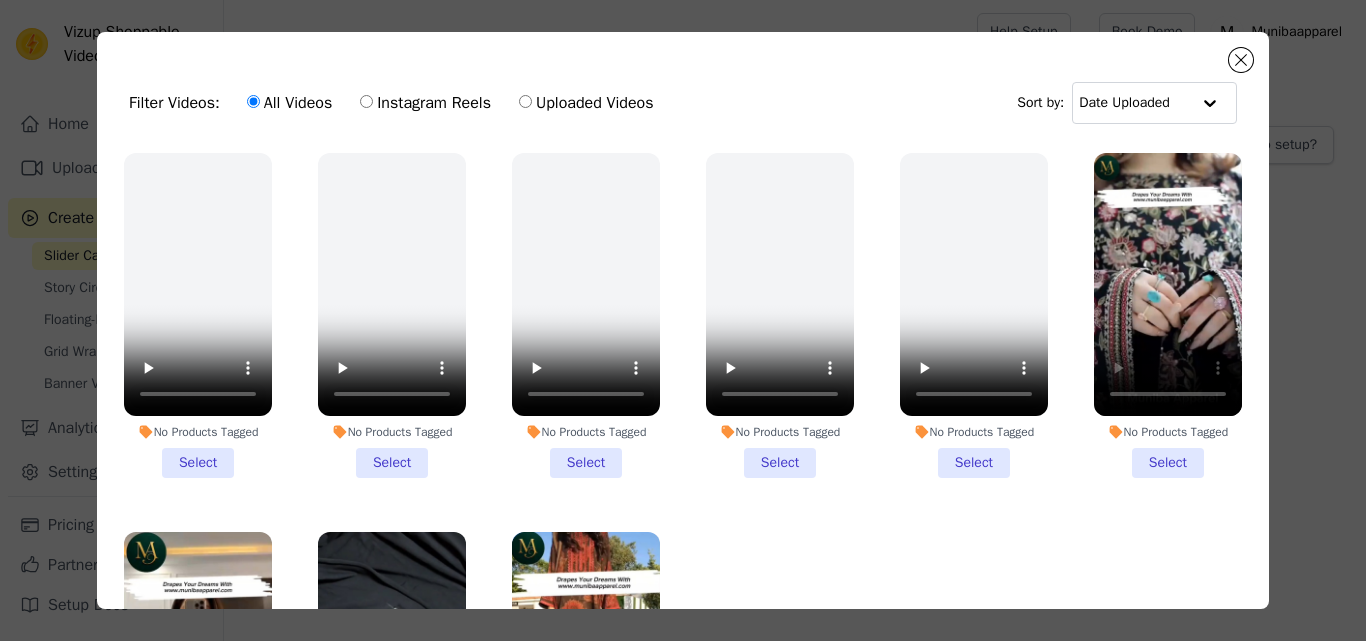 click on "No Products Tagged     Select" at bounding box center [0, 0] 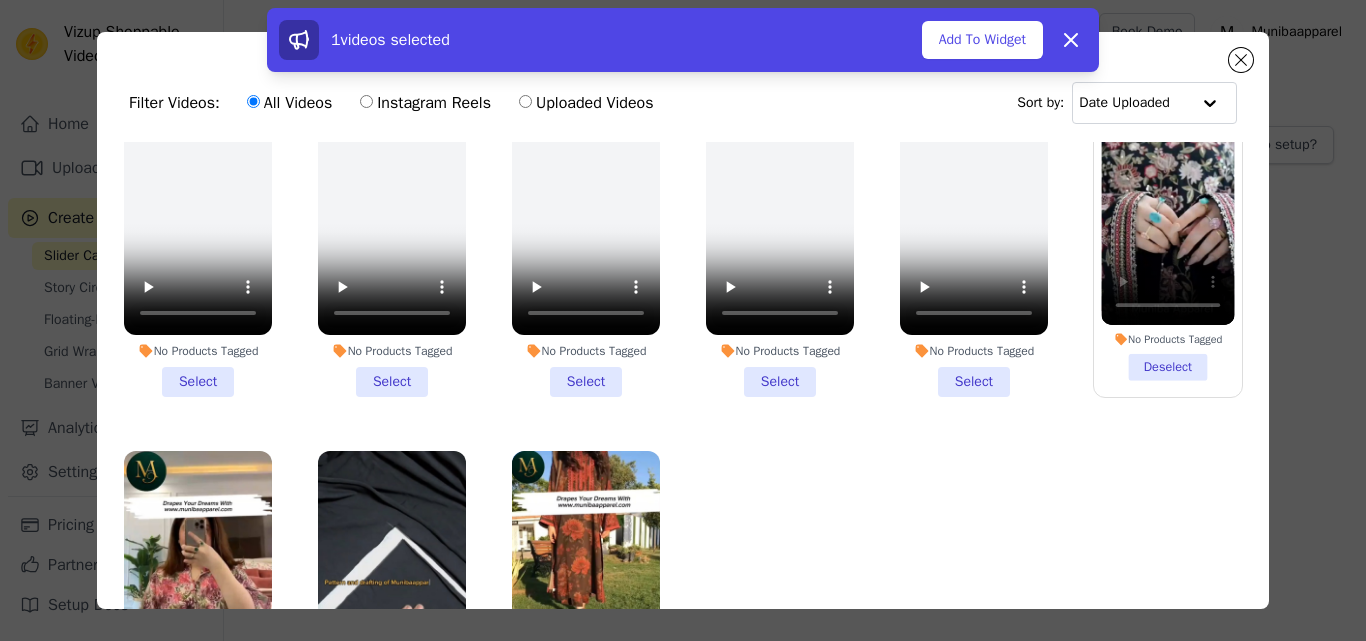 scroll, scrollTop: 176, scrollLeft: 0, axis: vertical 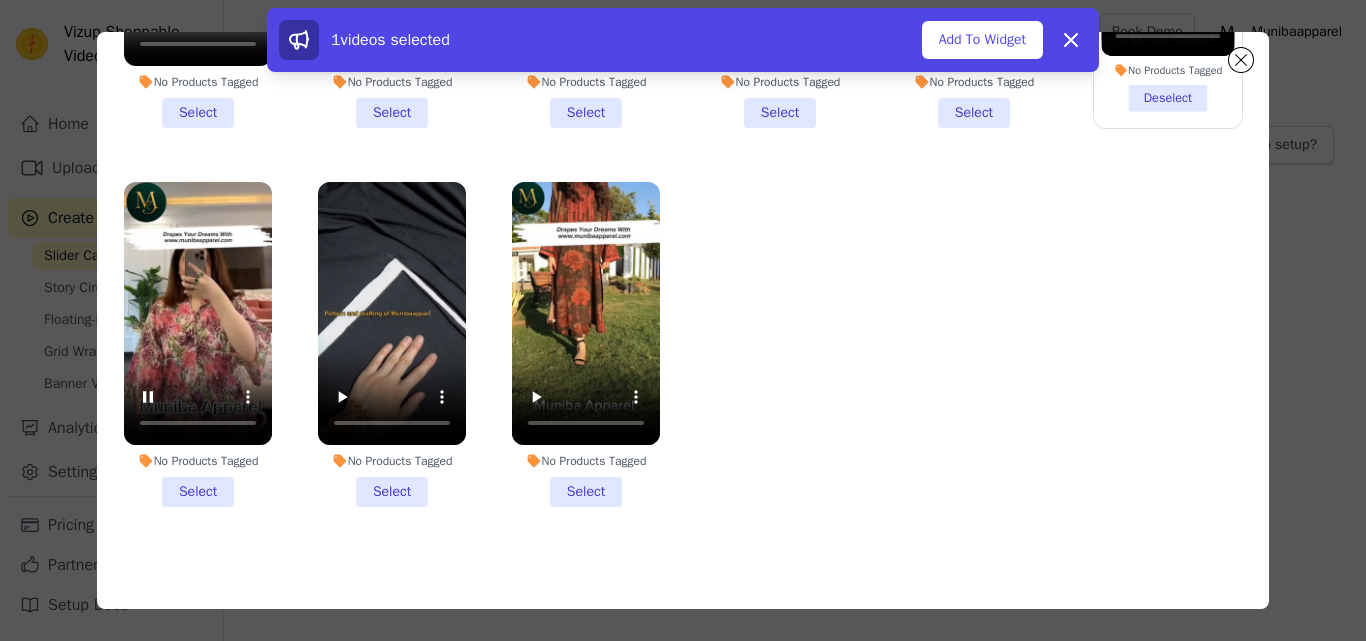 click on "No Products Tagged     Select" at bounding box center (198, 344) 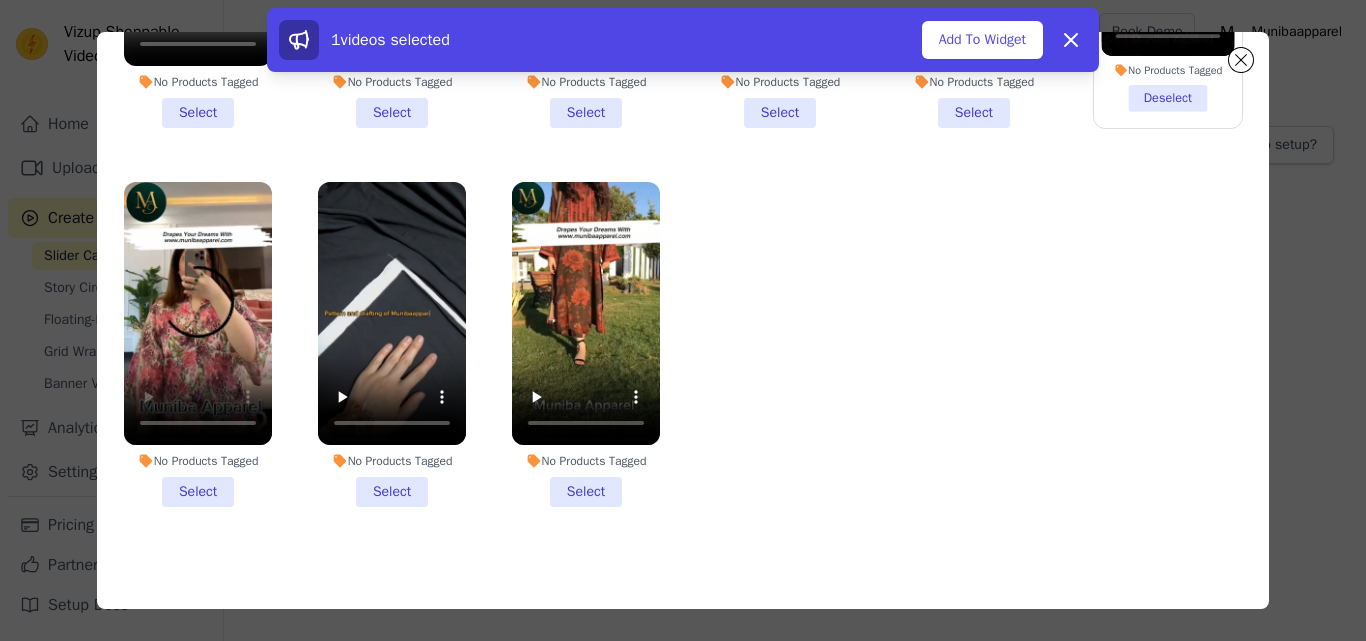 click on "No Products Tagged     Select" at bounding box center (0, 0) 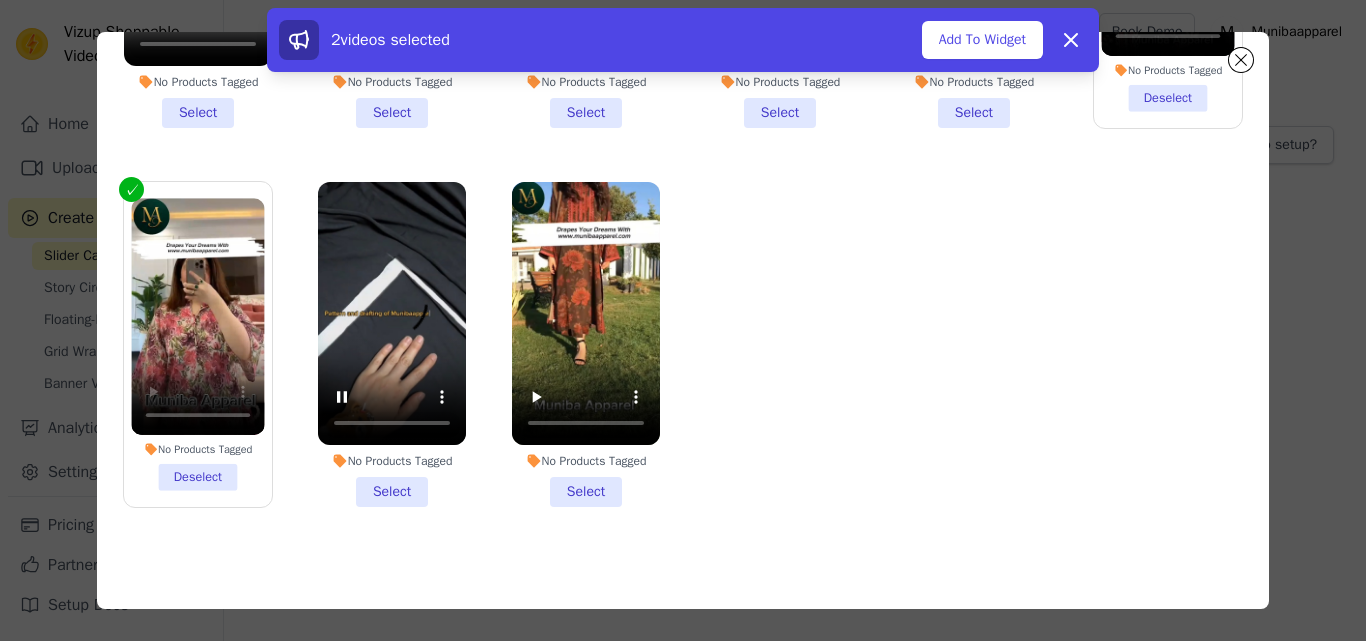click on "No Products Tagged     Select
No Products Tagged     Select
No Products Tagged     Select
No Products Tagged     Select
No Products Tagged     Select
No Products Tagged     Deselect
No Products Tagged     Deselect
No Products Tagged     Select
No Products Tagged     Select" at bounding box center (683, 256) 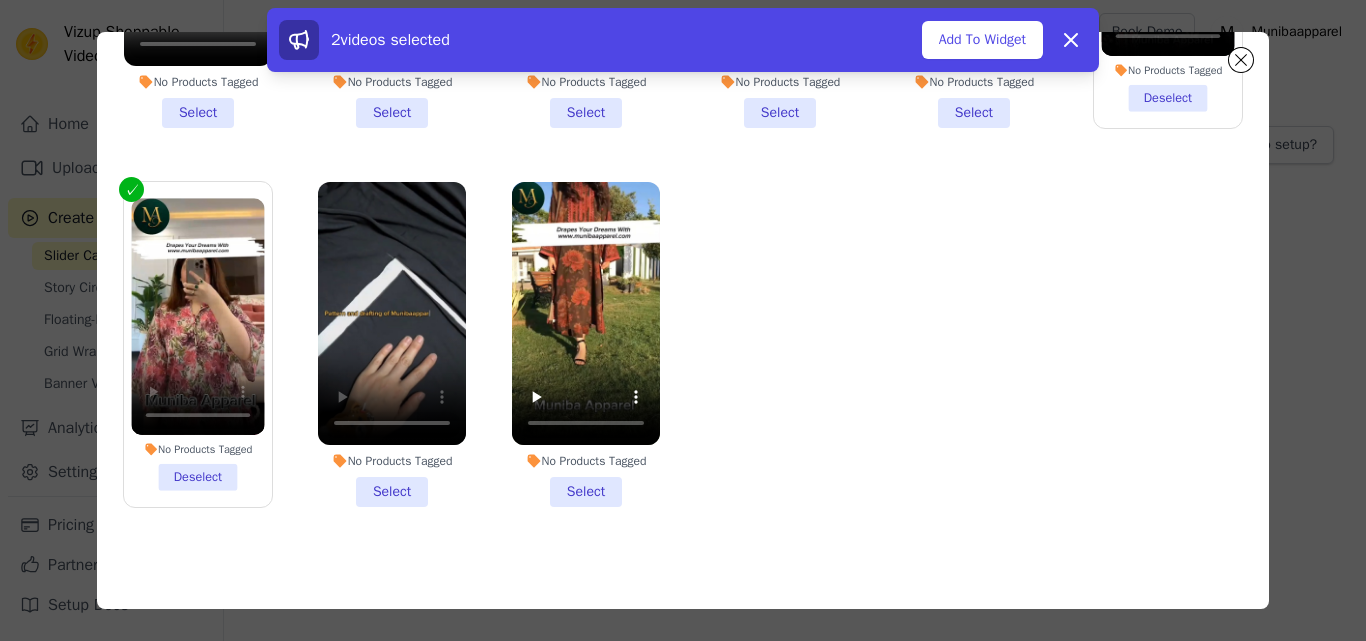 click on "No Products Tagged     Select" at bounding box center [392, 344] 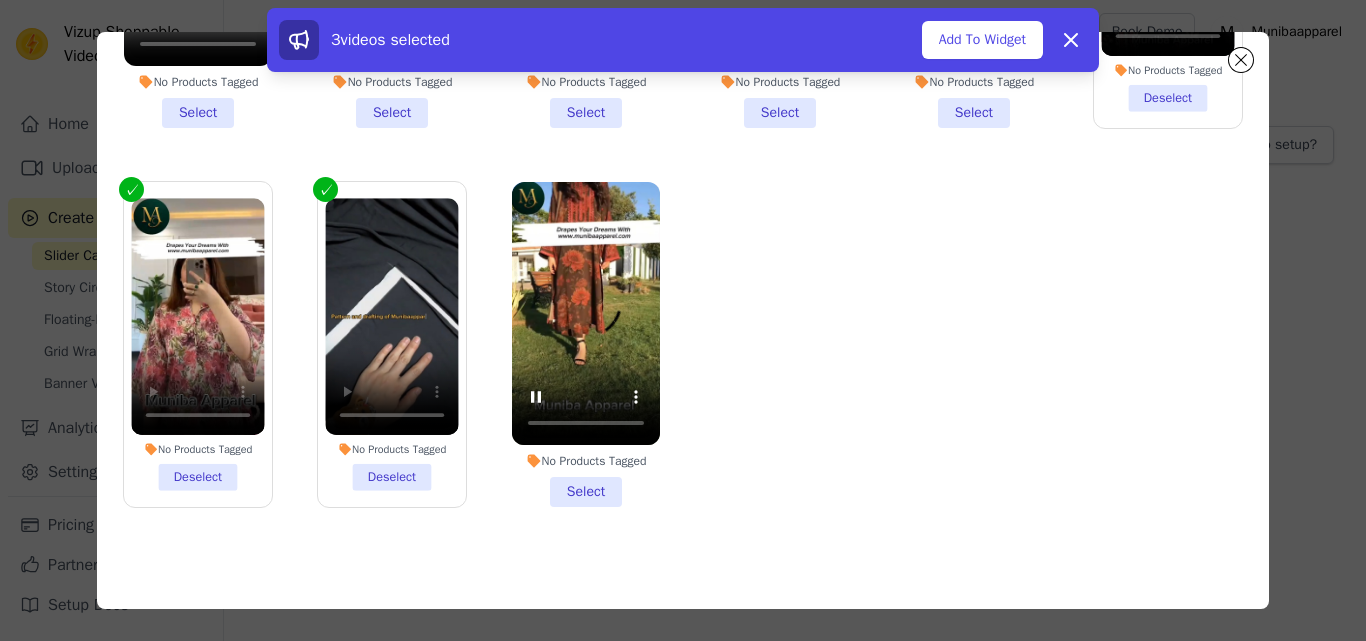 click on "No Products Tagged     Select" at bounding box center (586, 344) 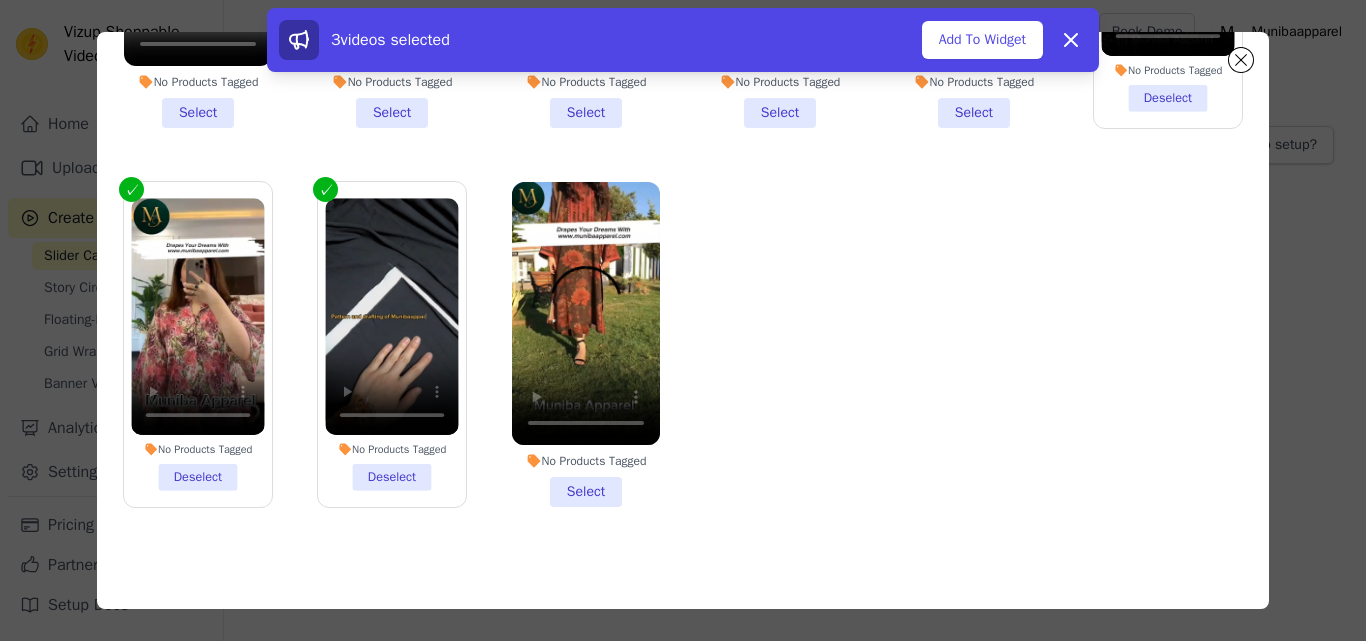 click on "No Products Tagged     Select" at bounding box center (0, 0) 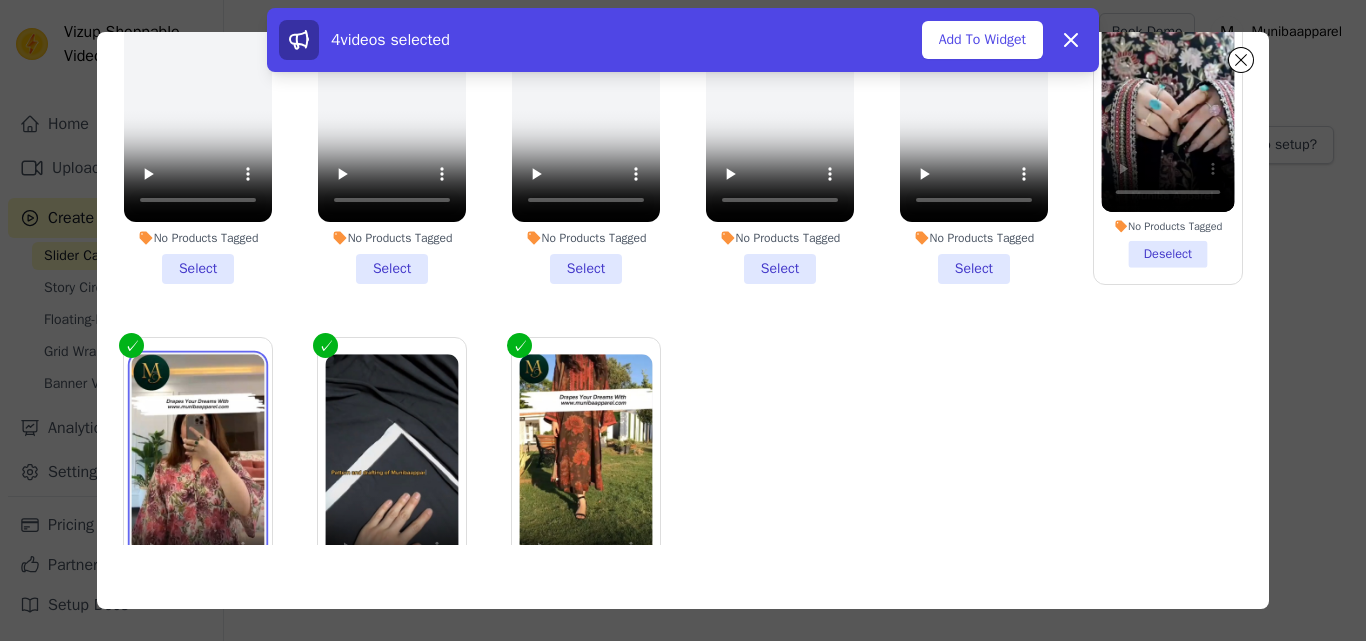scroll, scrollTop: 0, scrollLeft: 0, axis: both 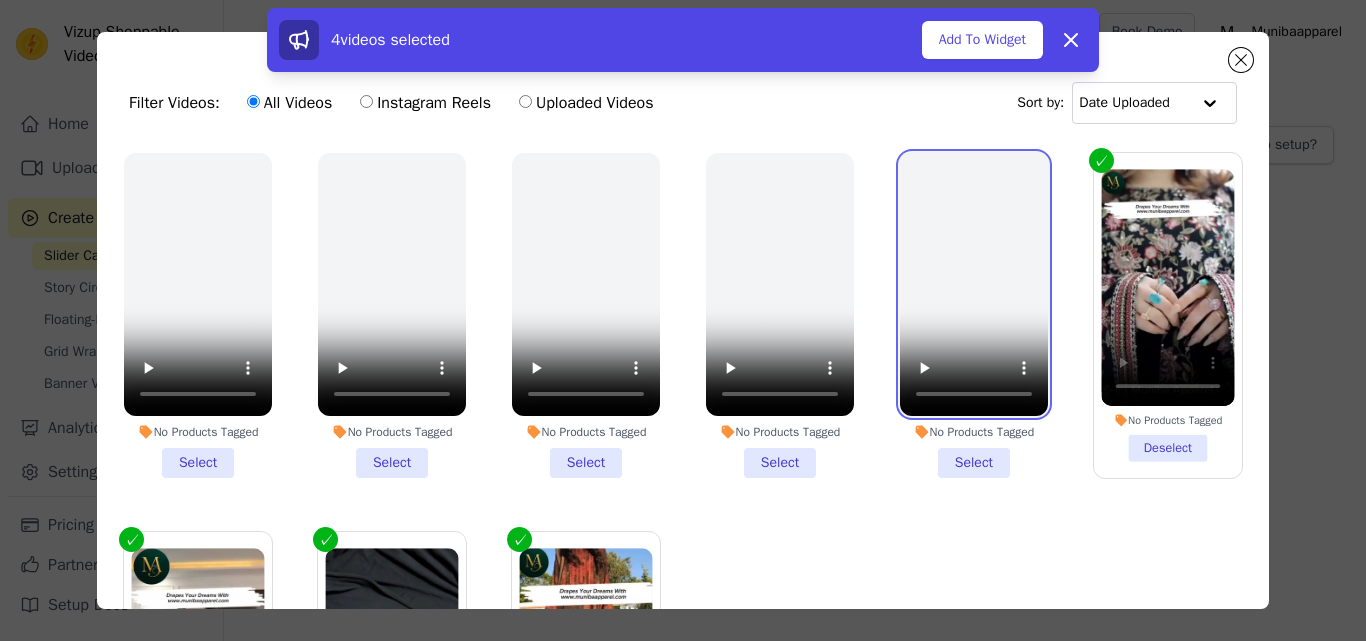 type 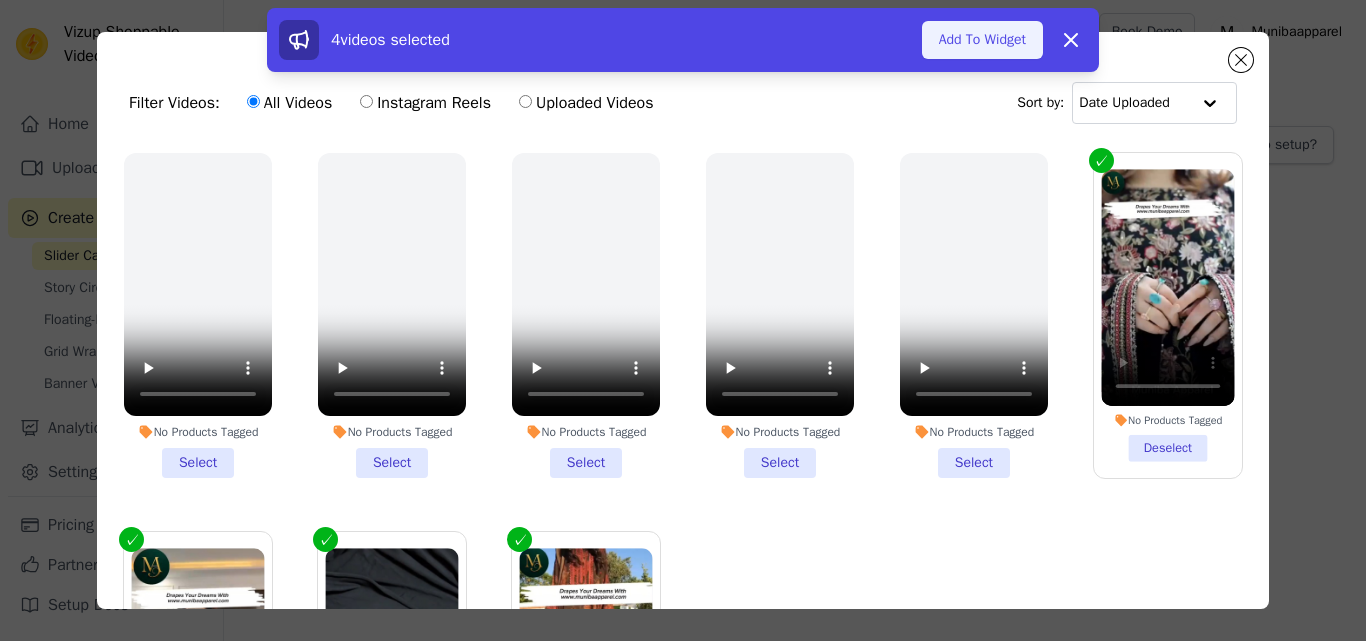 click on "Add To Widget" at bounding box center (982, 40) 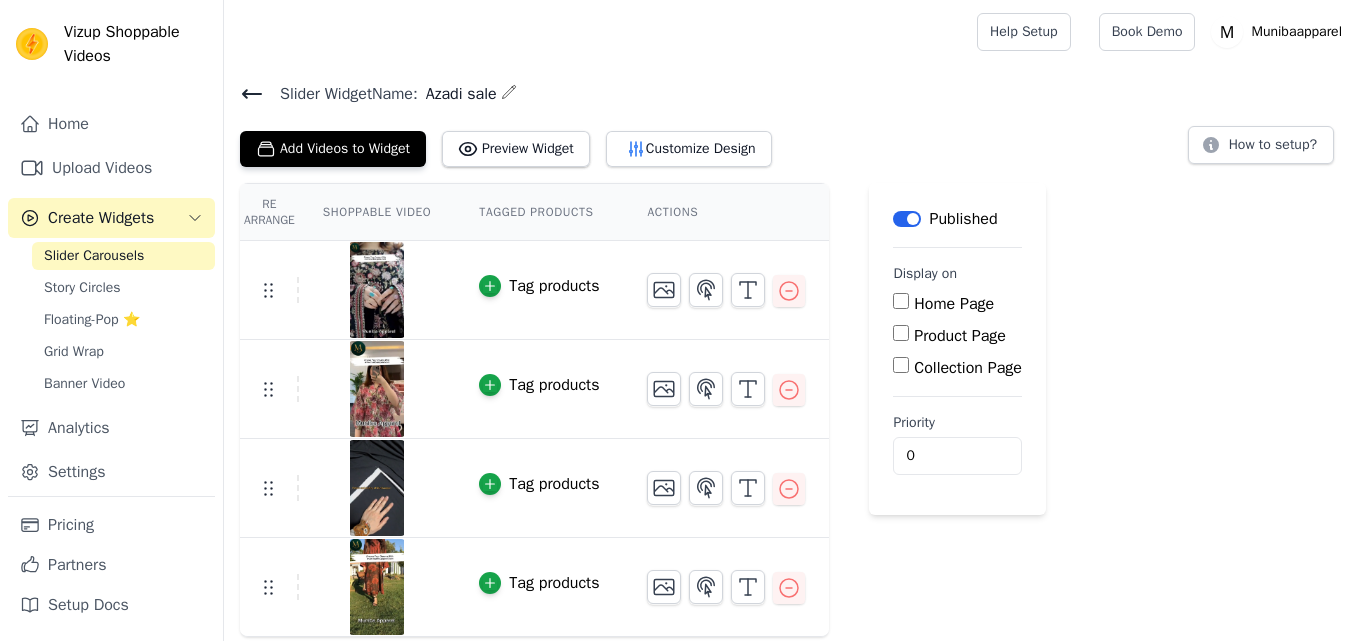 click on "Home Page" at bounding box center (901, 301) 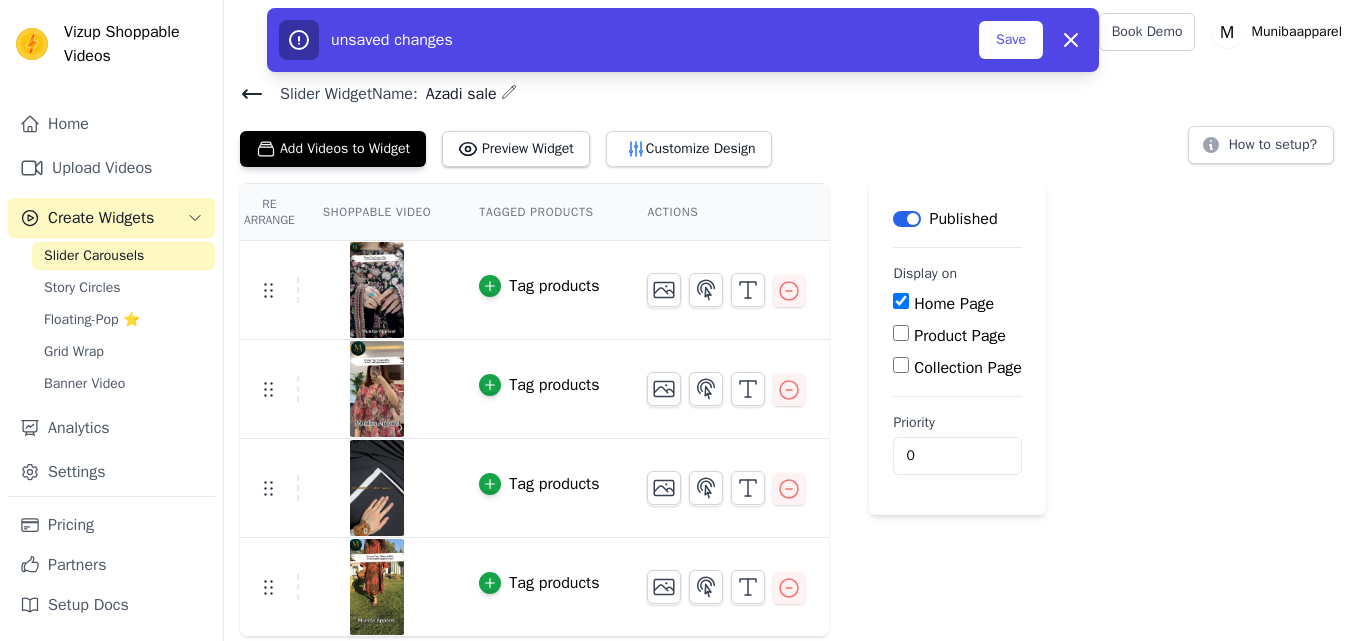 click on "Product Page" at bounding box center [901, 333] 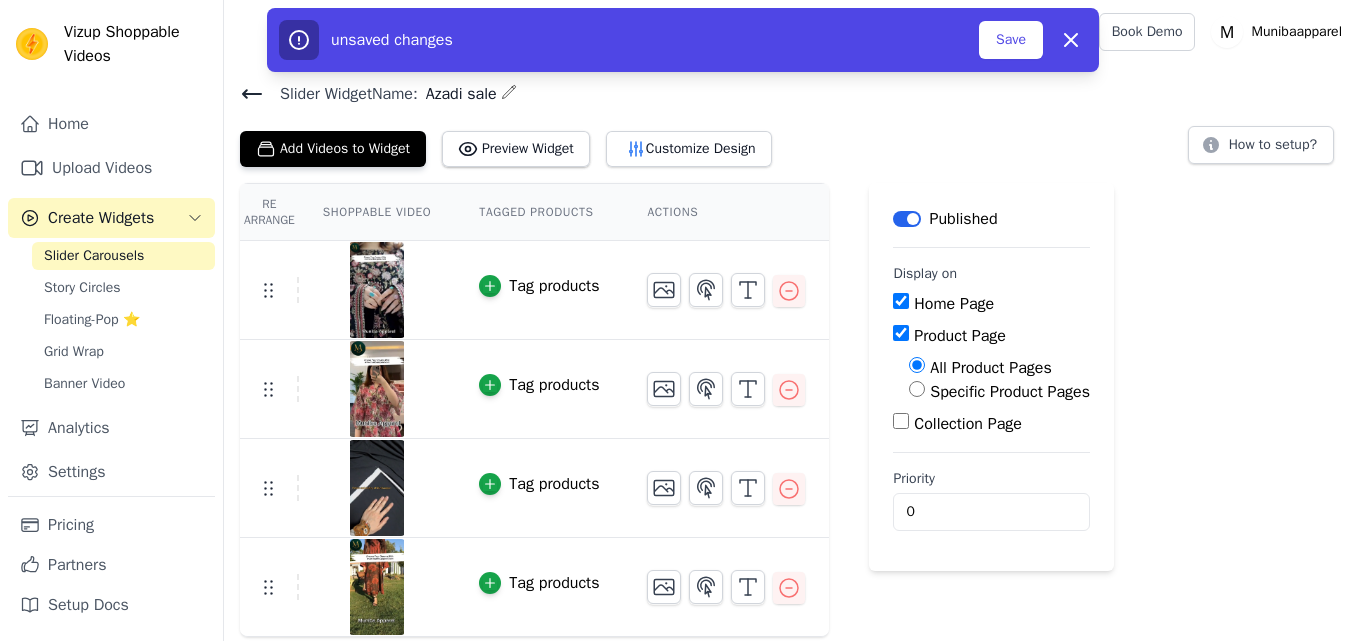click on "Specific Product Pages" at bounding box center (1010, 392) 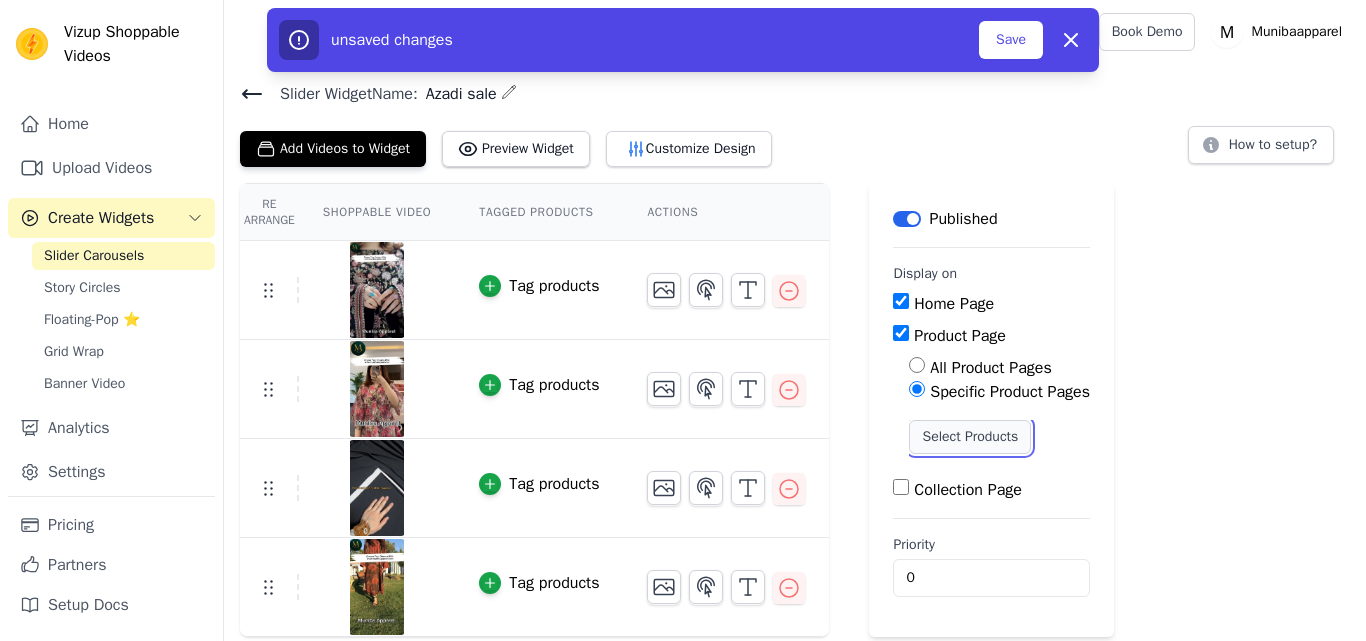 click on "Select Products" at bounding box center (970, 437) 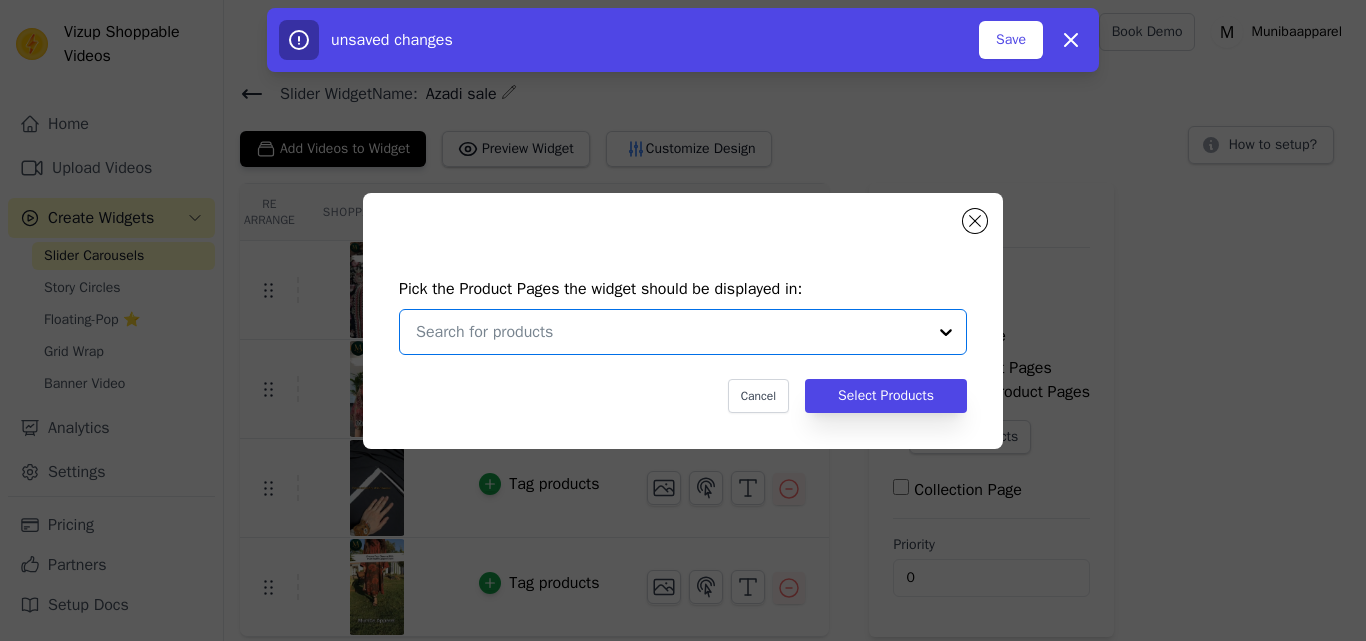 click at bounding box center (671, 332) 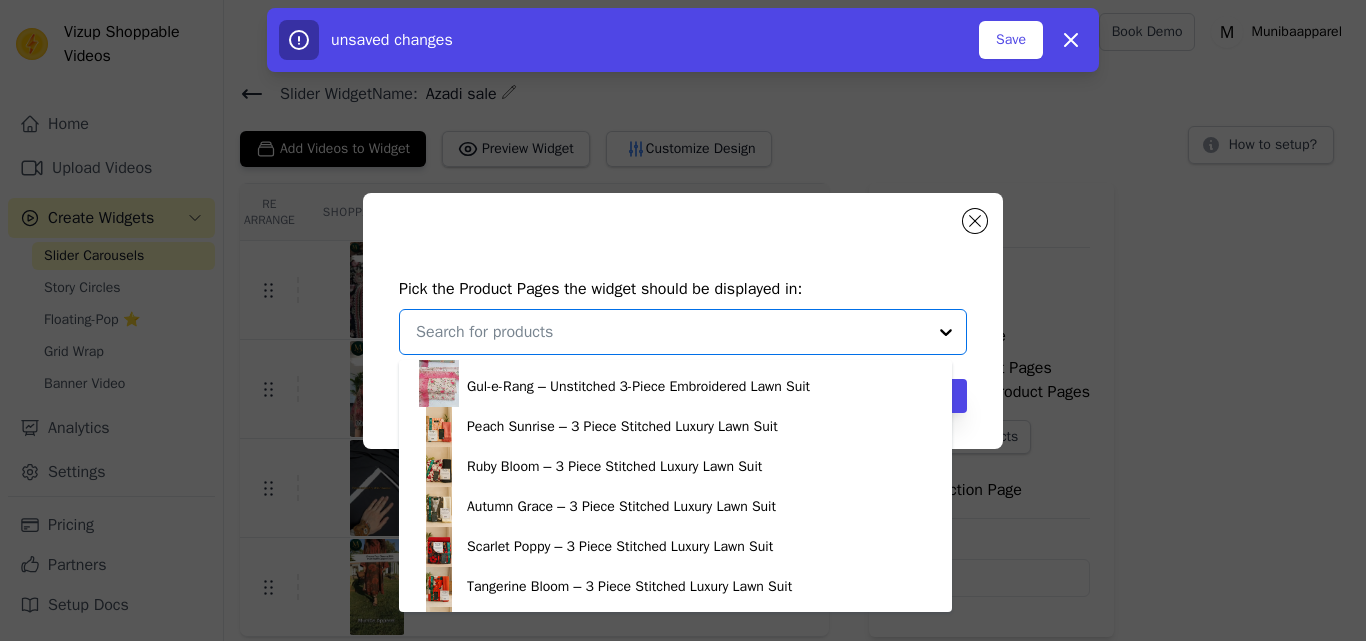scroll, scrollTop: 2400, scrollLeft: 0, axis: vertical 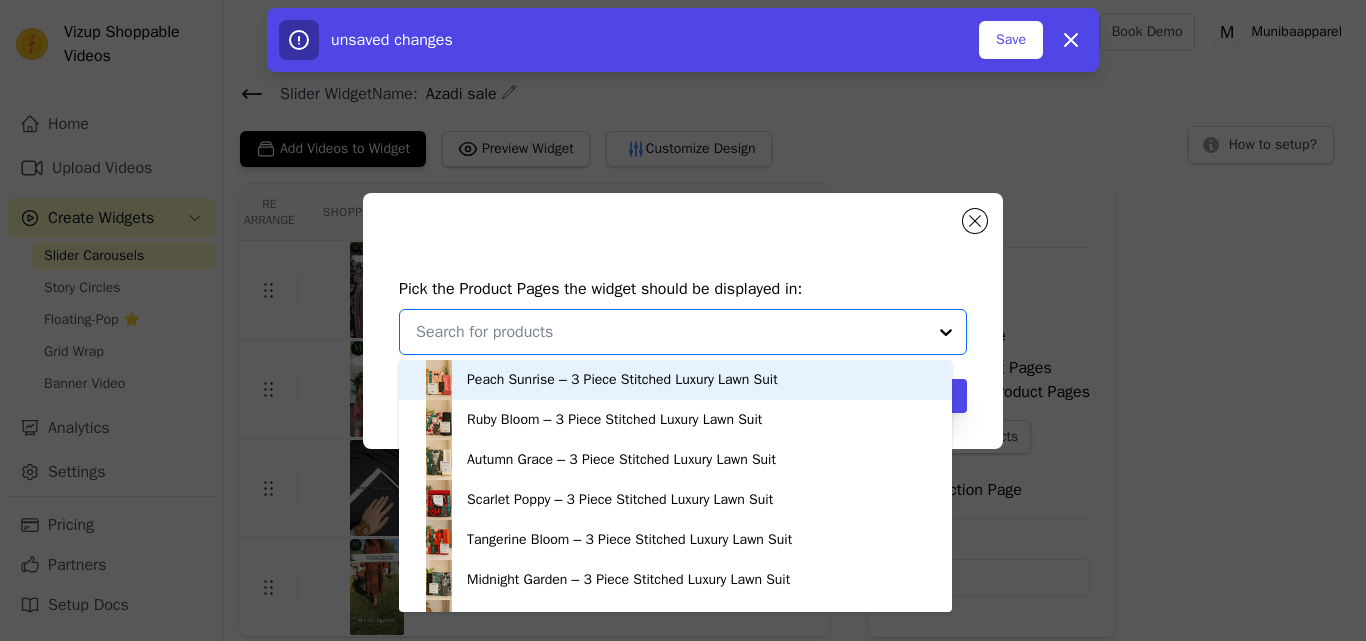 click on "Peach Sunrise – 3 Piece Stitched Luxury Lawn Suit" at bounding box center (675, 380) 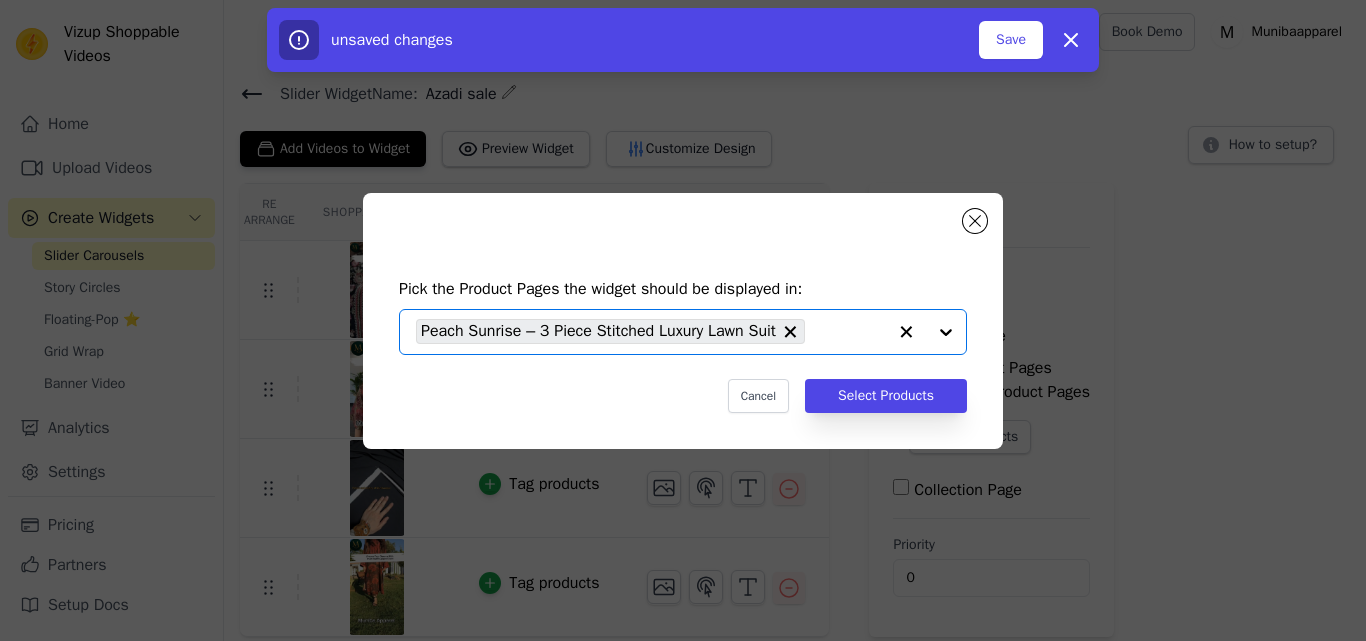 click 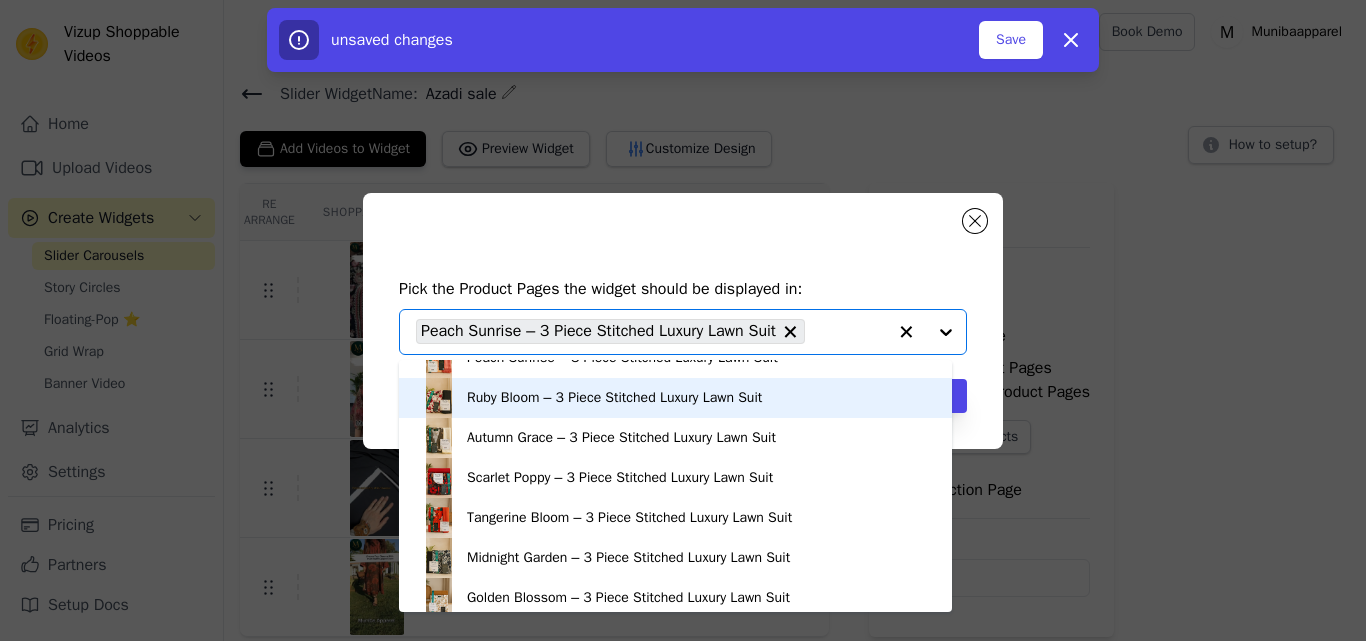 scroll, scrollTop: 2434, scrollLeft: 0, axis: vertical 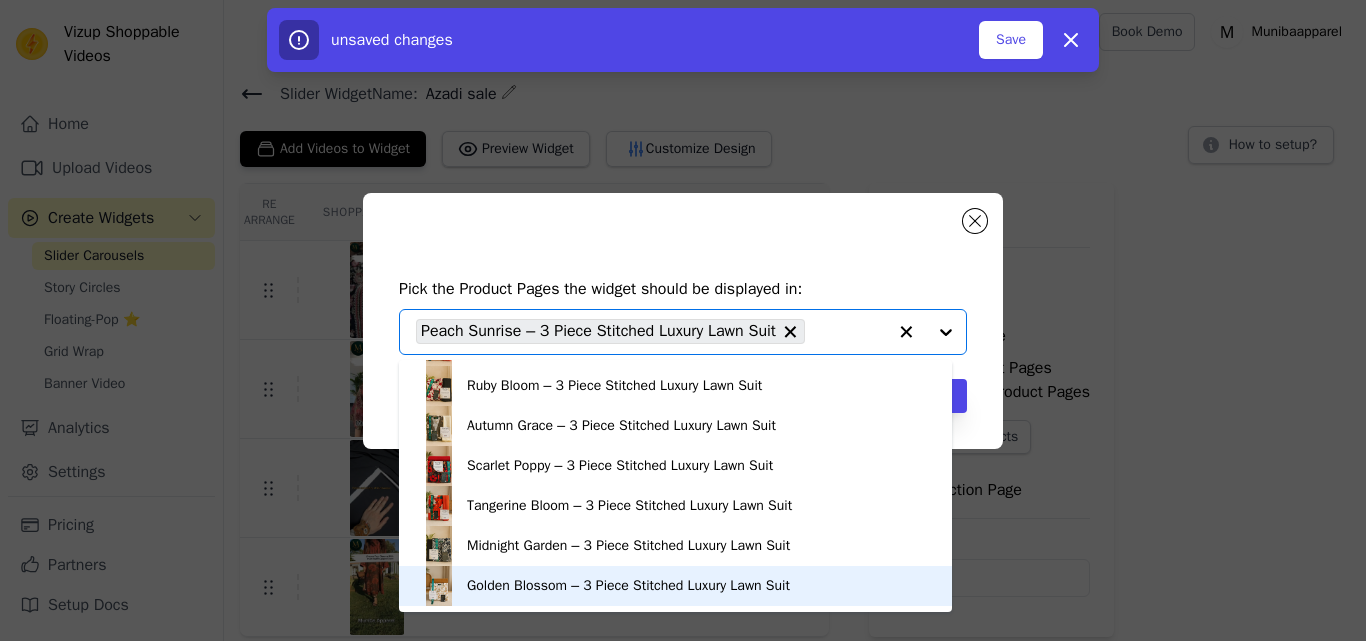 click on "Golden Blossom – 3 Piece Stitched Luxury Lawn Suit" at bounding box center [628, 586] 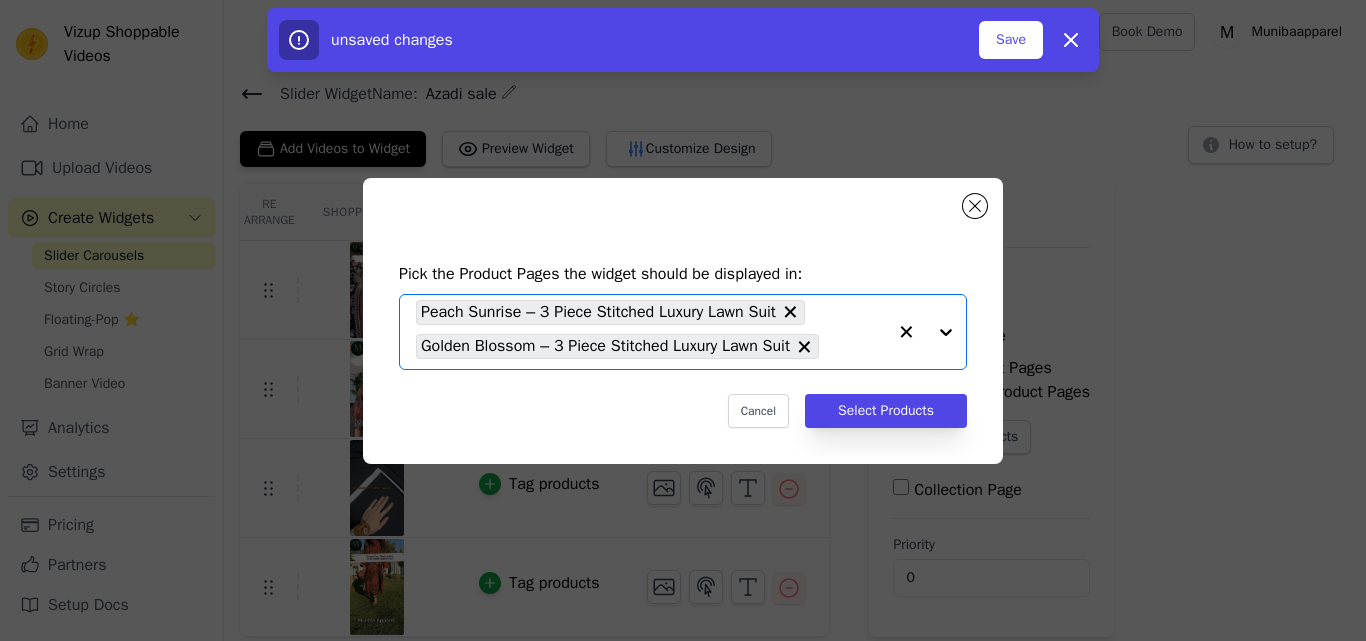 click on "Peach Sunrise – 3 Piece Stitched Luxury Lawn Suit     Golden Blossom – 3 Piece Stitched Luxury Lawn Suit" at bounding box center [651, 332] 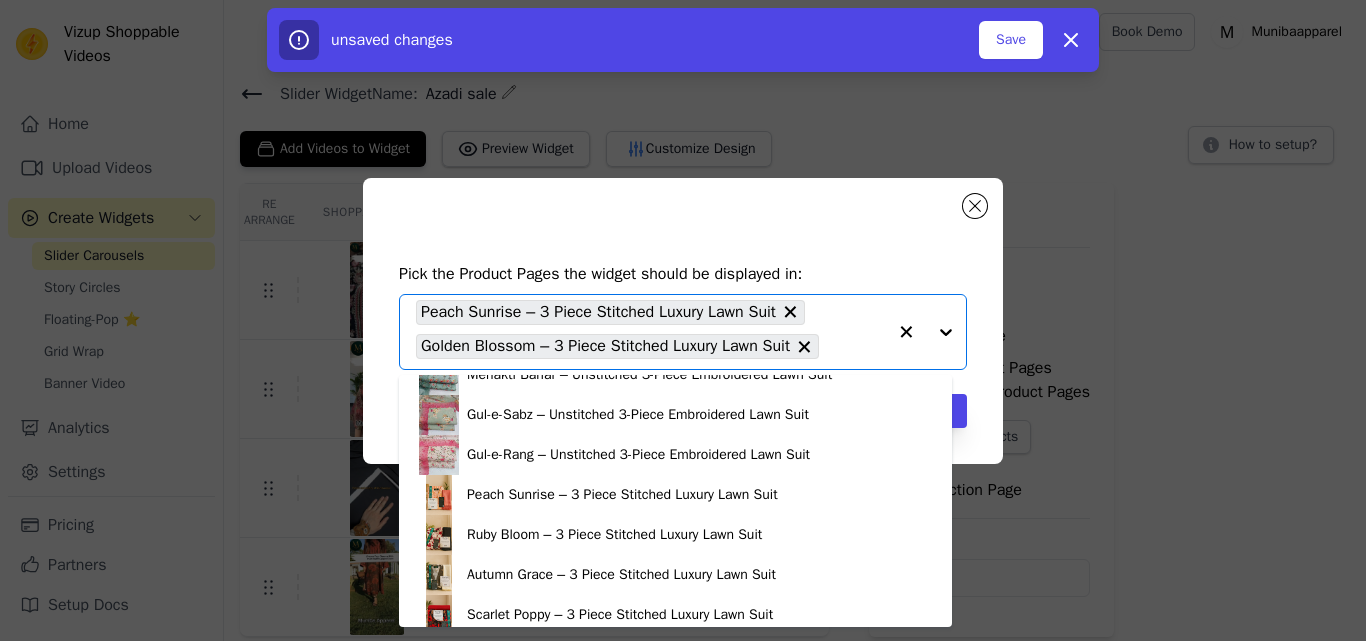 scroll, scrollTop: 2434, scrollLeft: 0, axis: vertical 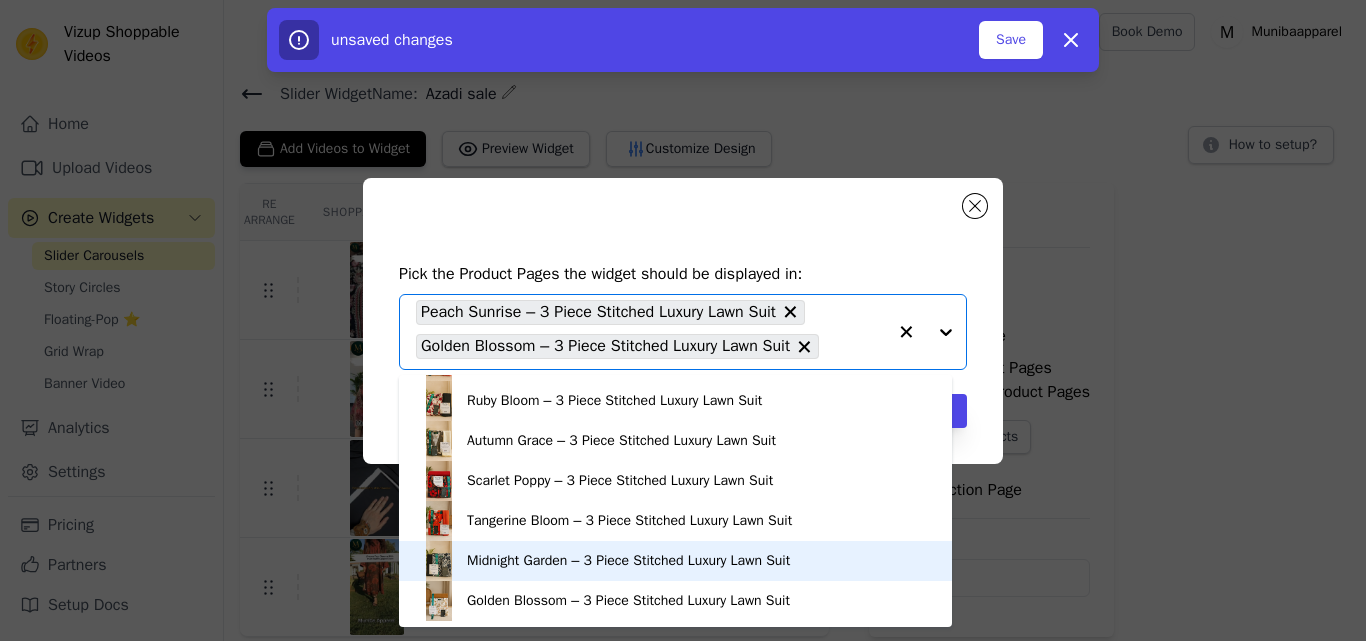 click on "Midnight Garden – 3 Piece Stitched Luxury Lawn Suit" at bounding box center (628, 561) 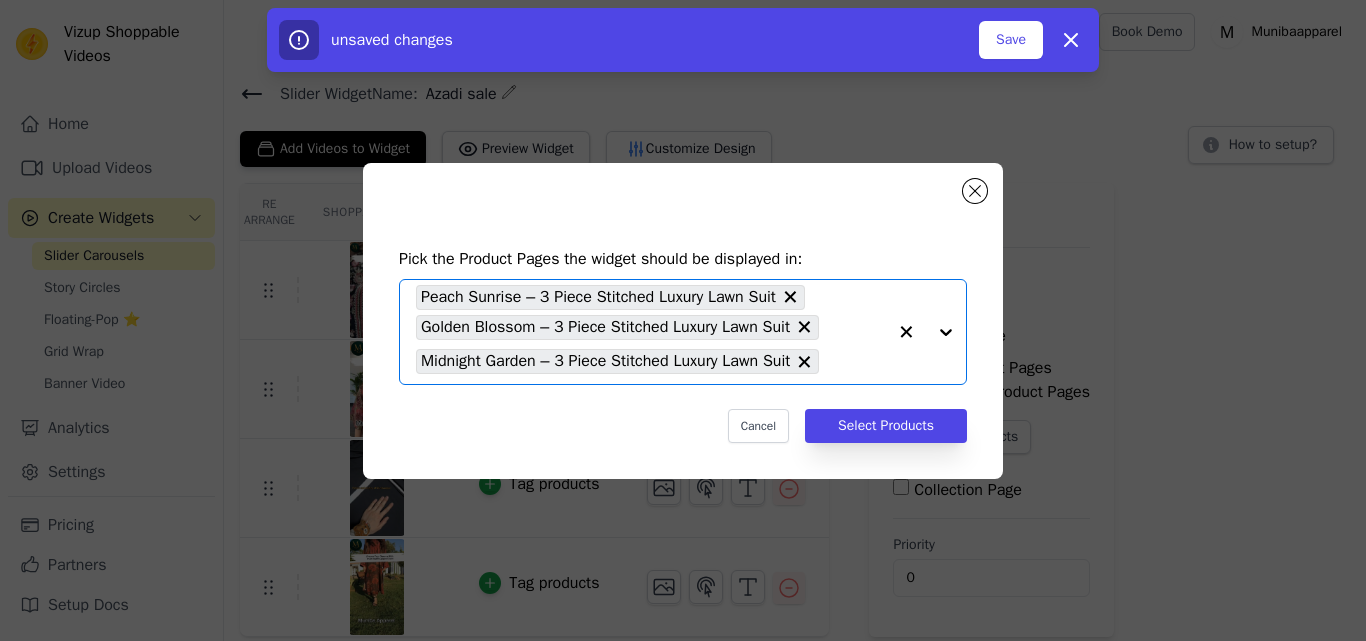 click 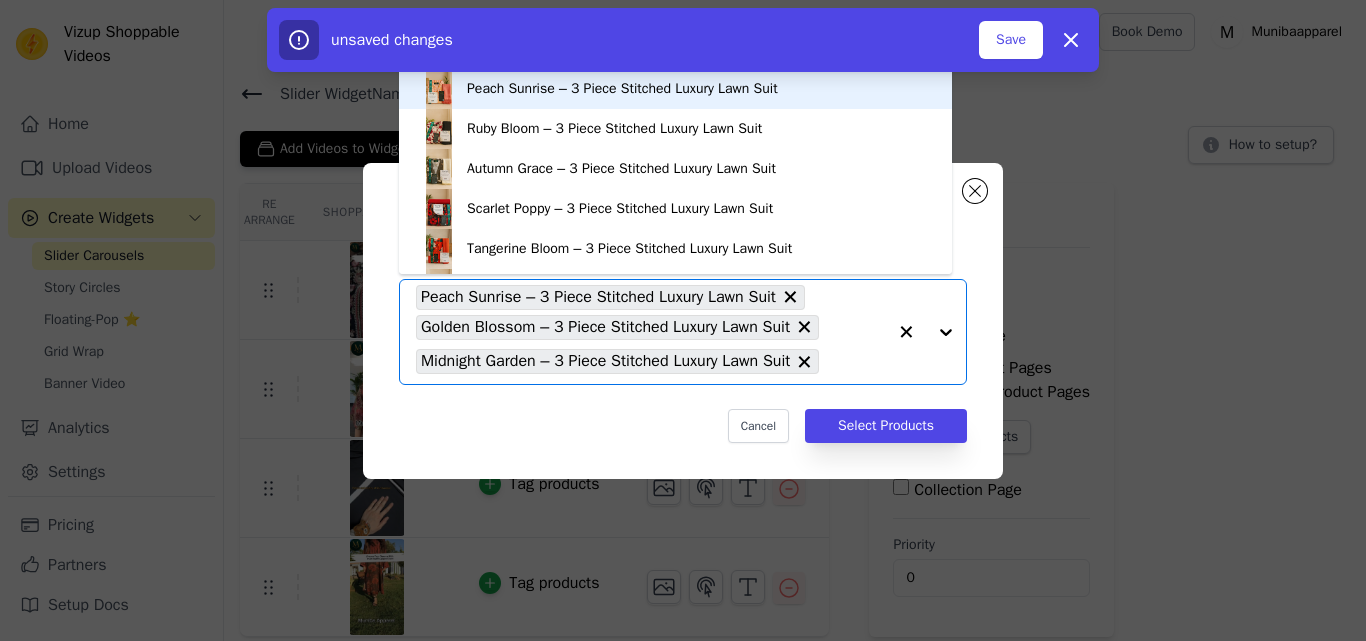 scroll, scrollTop: 2434, scrollLeft: 0, axis: vertical 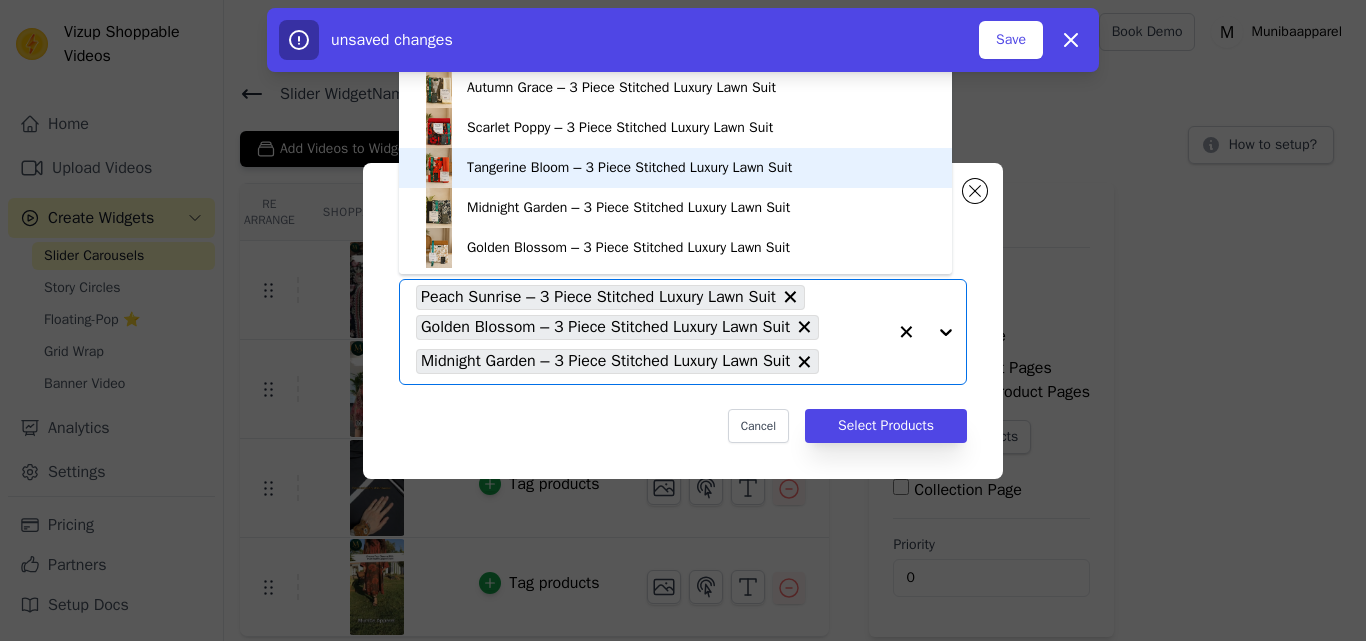 click on "Tangerine Bloom – 3 Piece Stitched Luxury Lawn Suit" at bounding box center (629, 168) 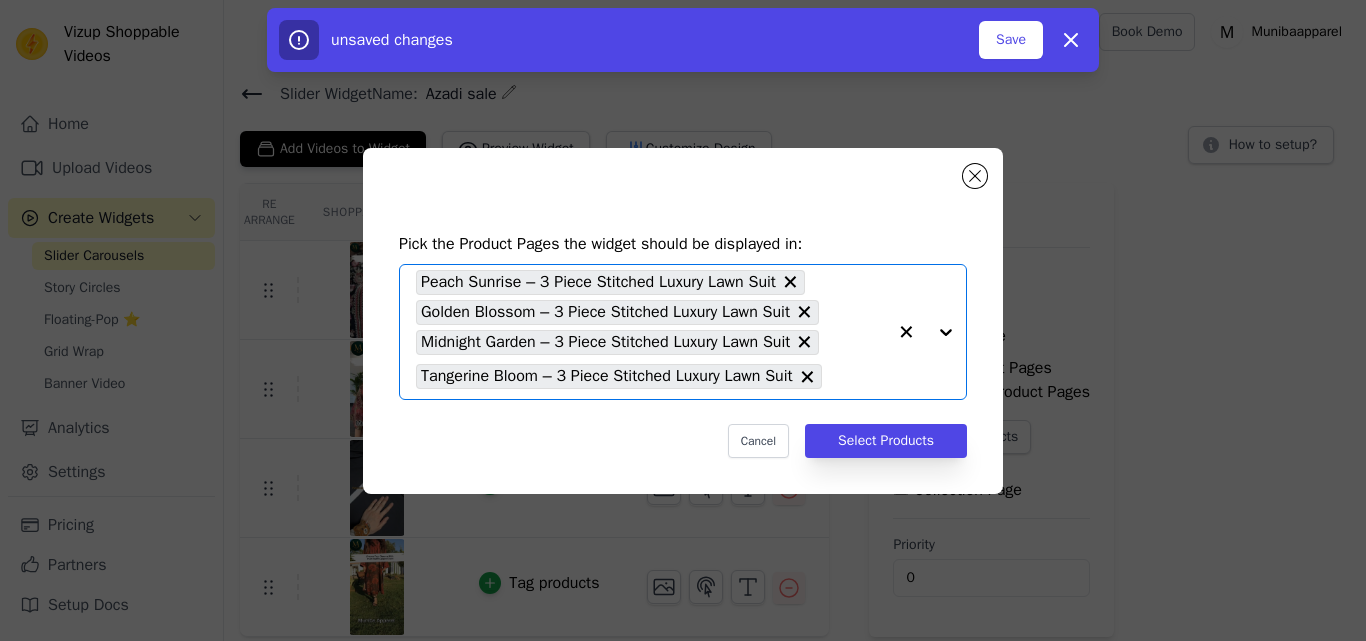 click 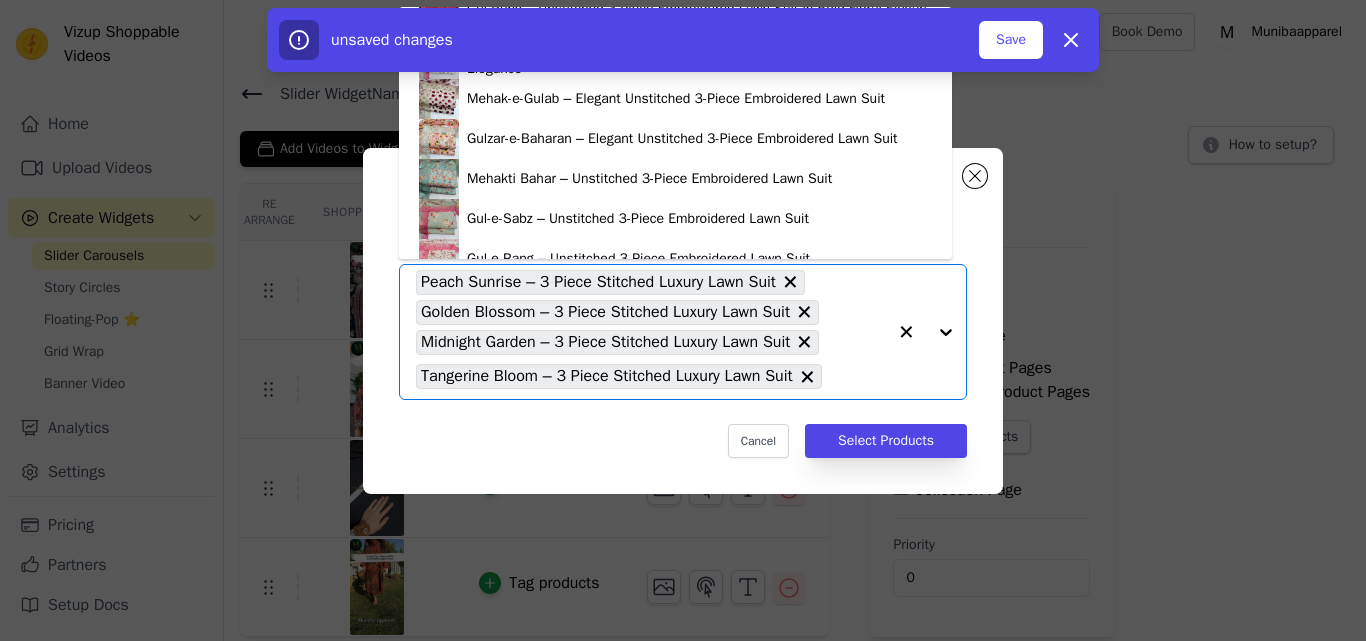scroll, scrollTop: 2434, scrollLeft: 0, axis: vertical 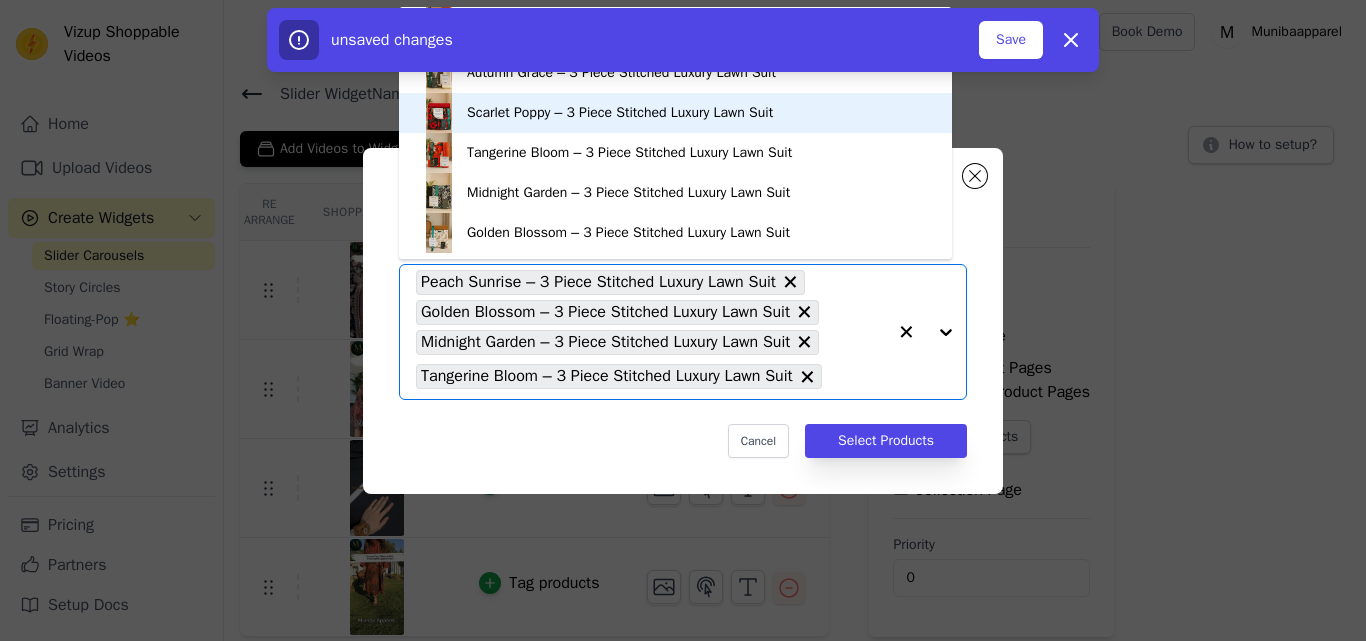 click on "Scarlet Poppy – 3 Piece Stitched Luxury Lawn Suit" at bounding box center [620, 113] 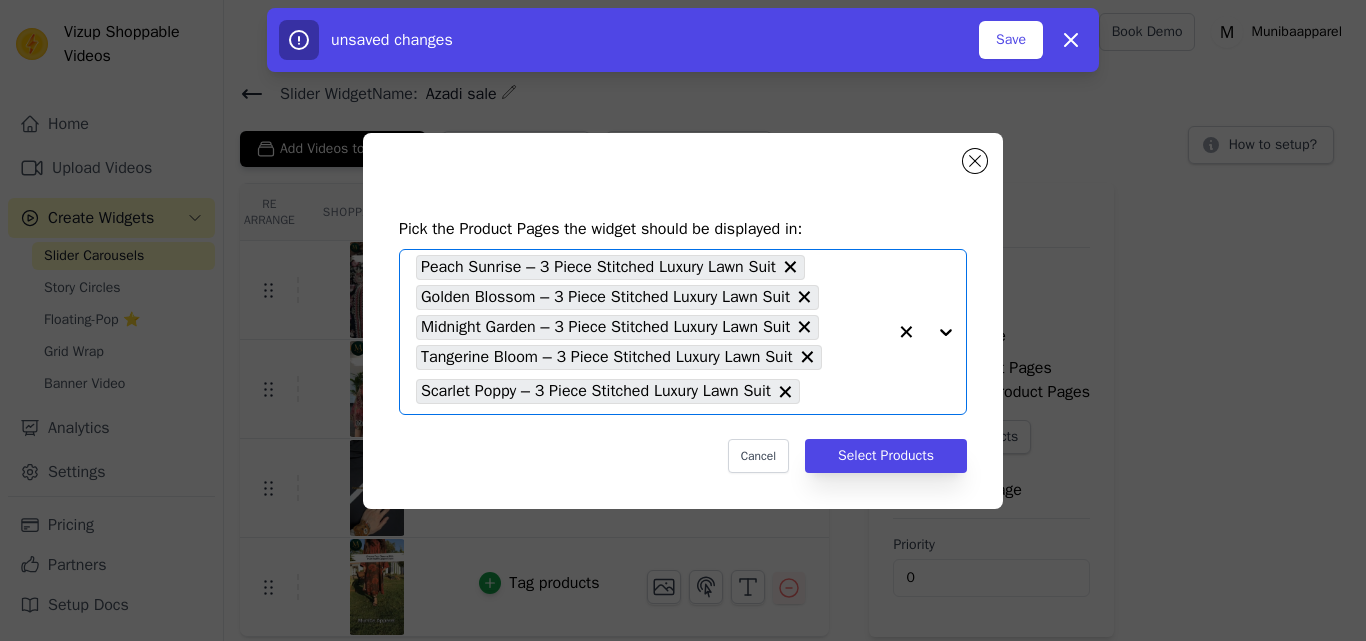 click 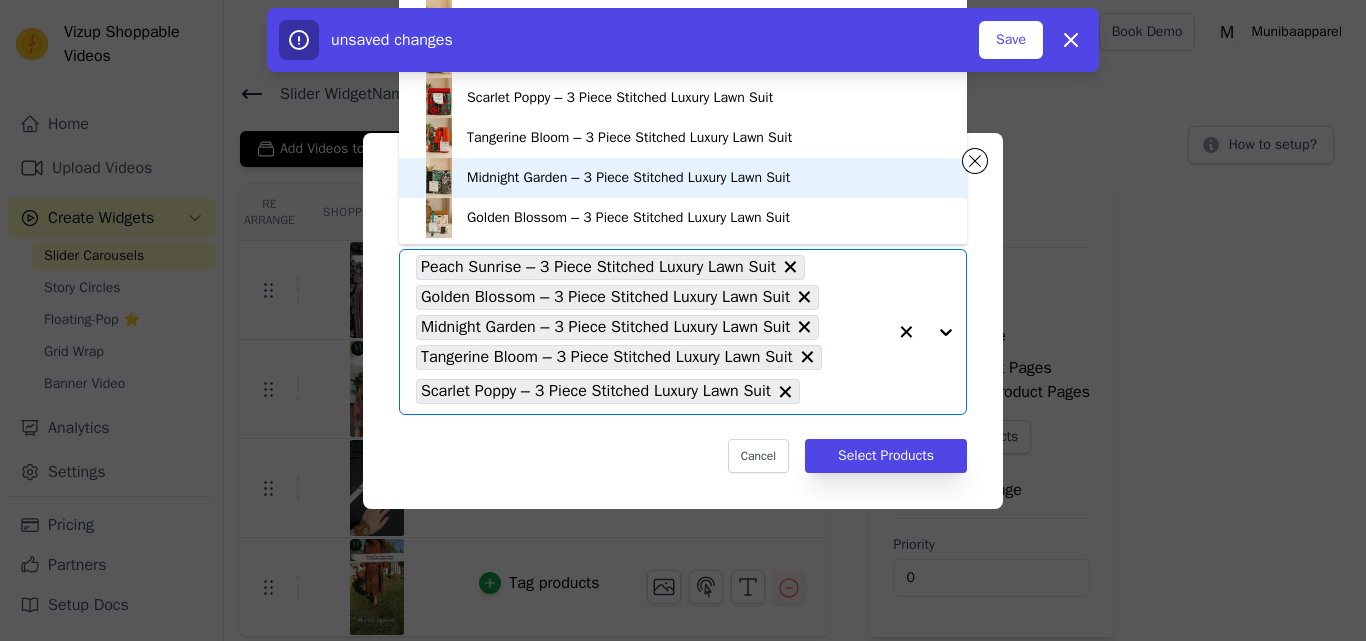 scroll, scrollTop: 2334, scrollLeft: 0, axis: vertical 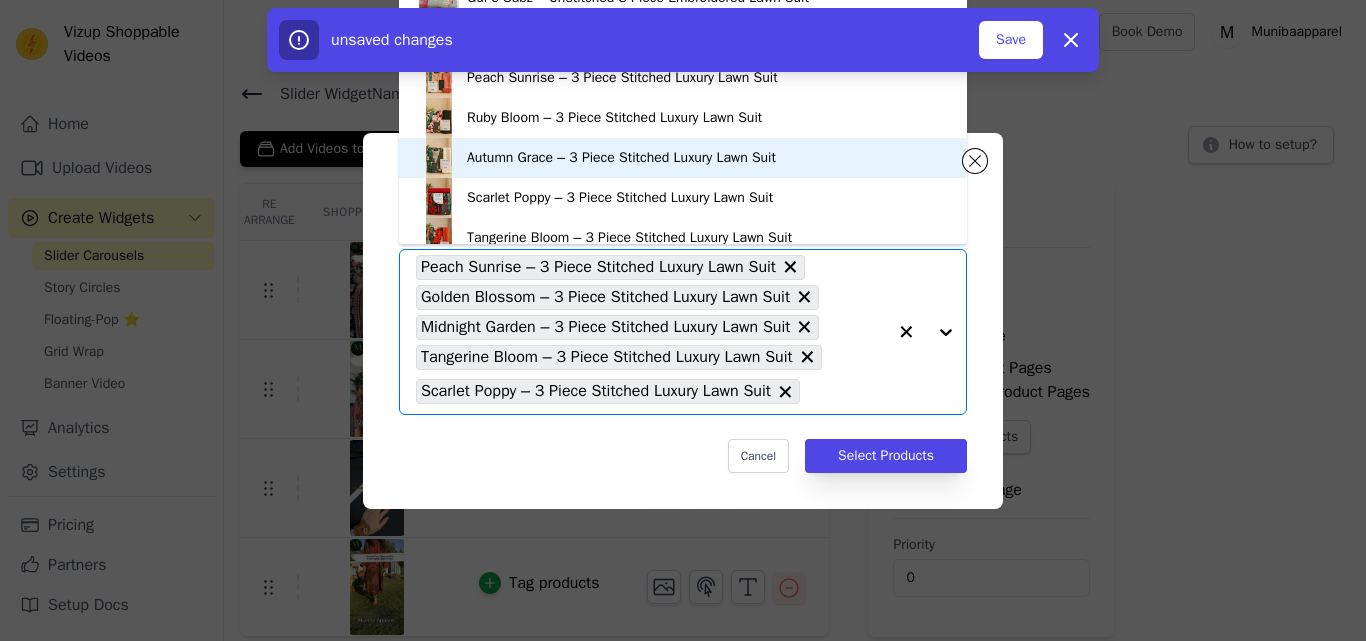 click on "Autumn Grace – 3 Piece Stitched Luxury Lawn Suit" at bounding box center (621, 158) 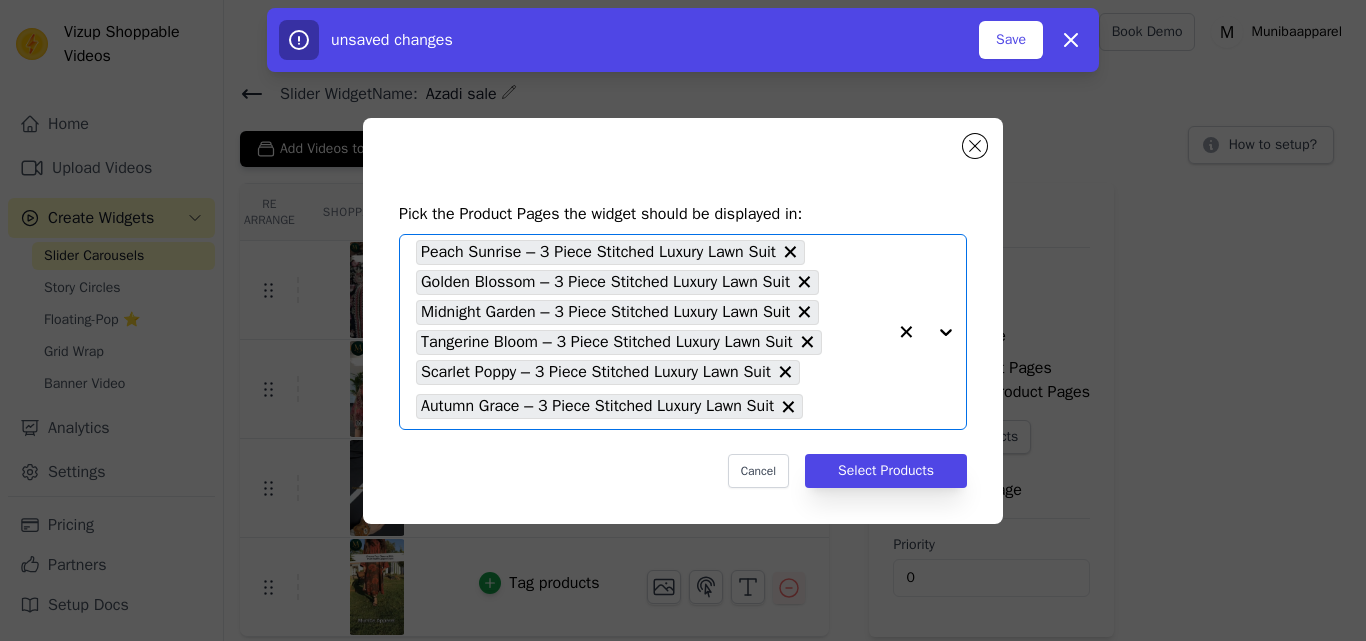 click 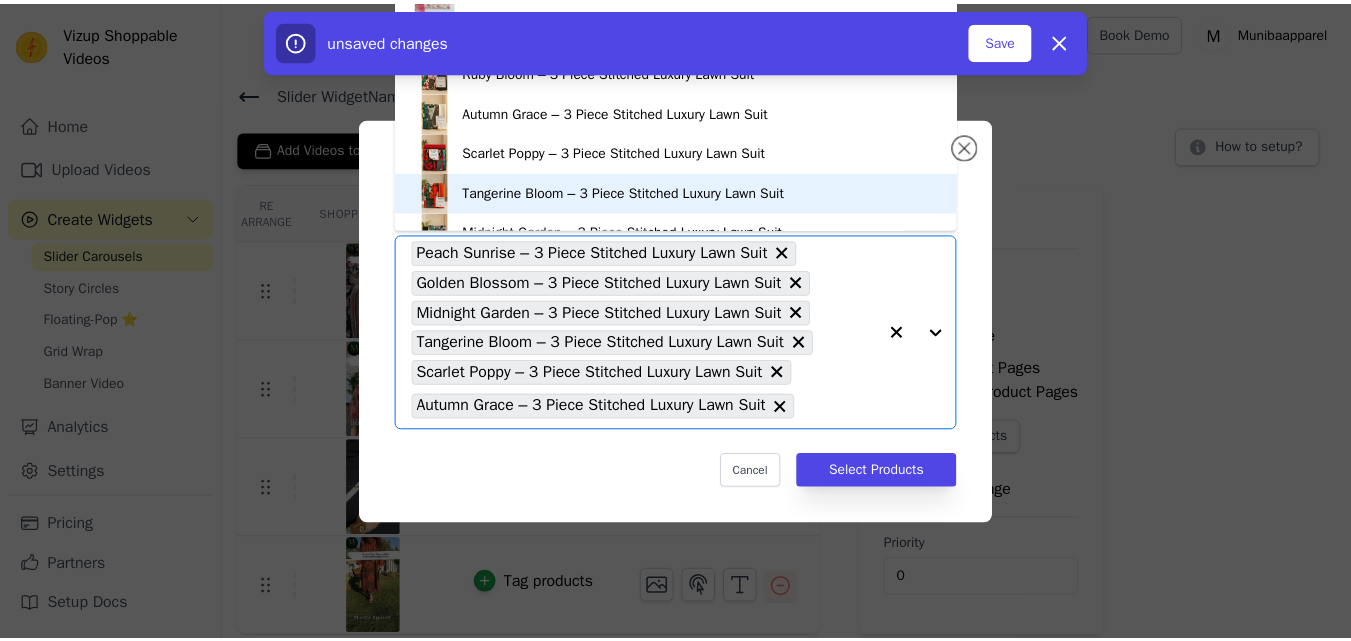 scroll, scrollTop: 2334, scrollLeft: 0, axis: vertical 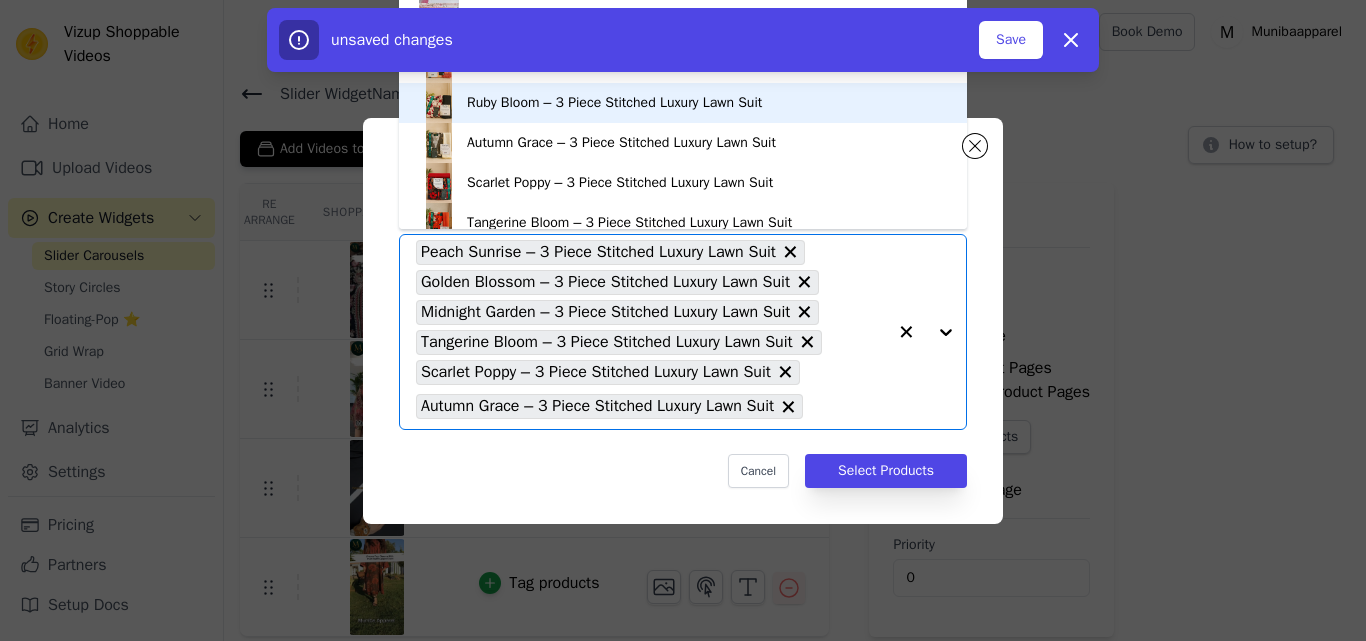click on "Ruby Bloom – 3 Piece Stitched Luxury Lawn Suit" at bounding box center (614, 103) 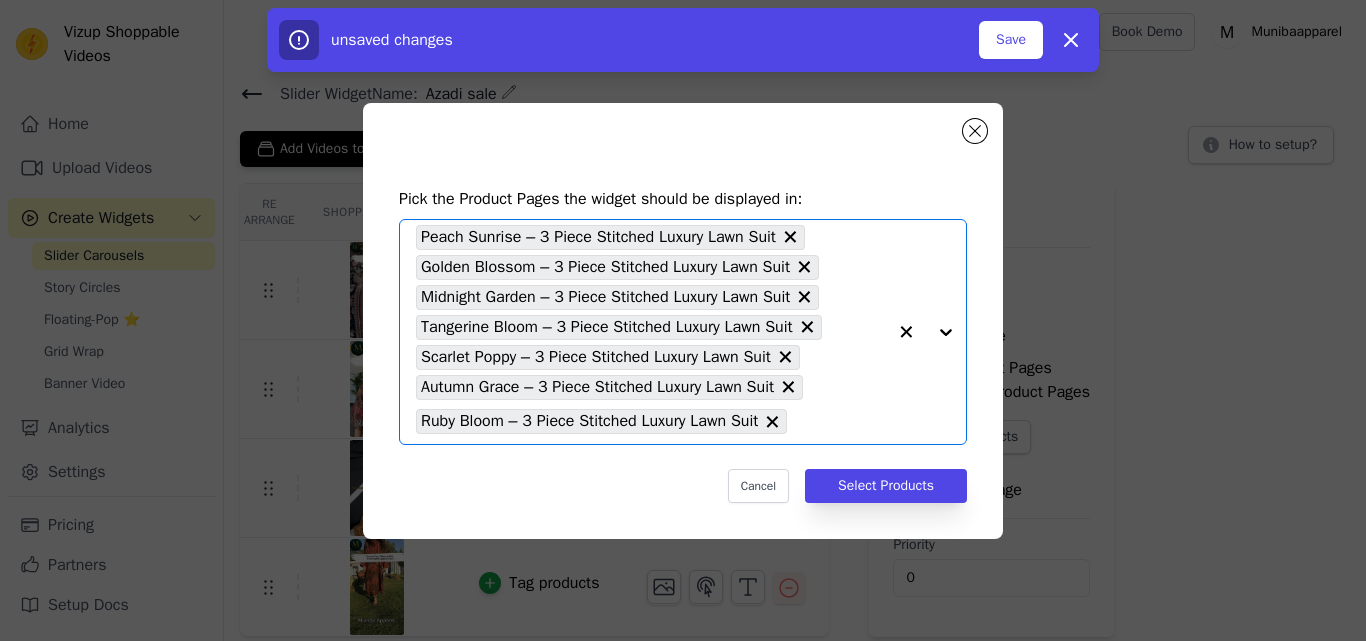 click 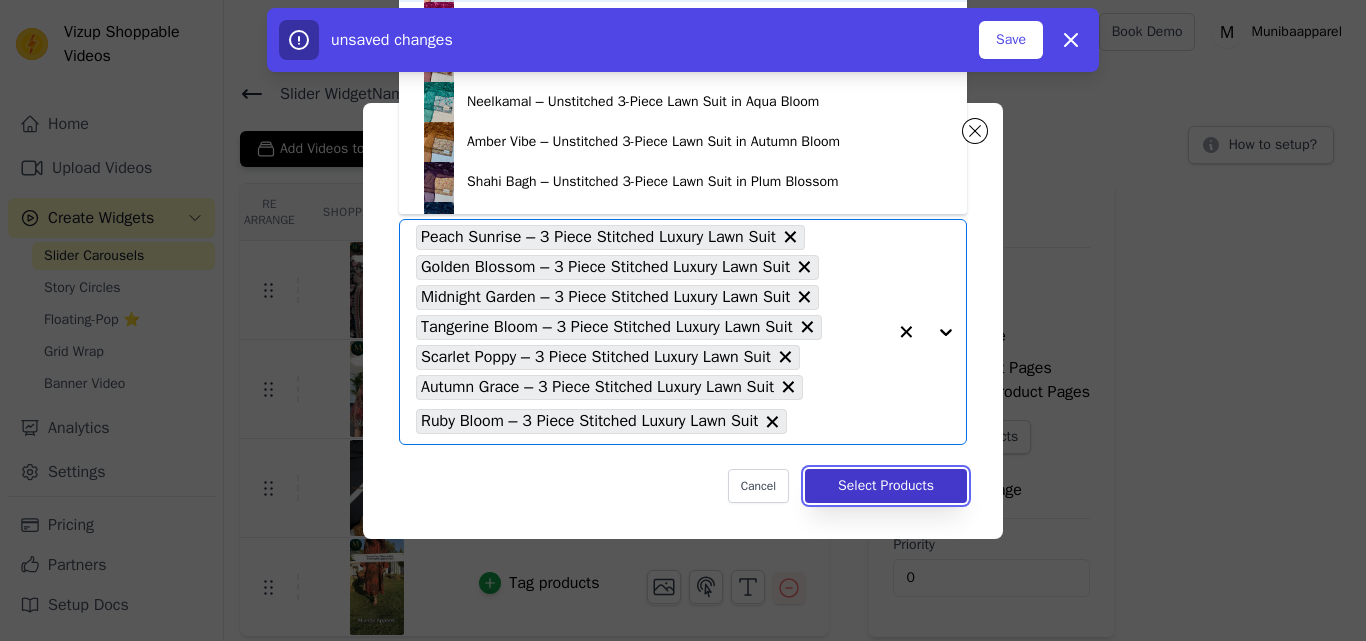 click on "Select Products" at bounding box center (886, 486) 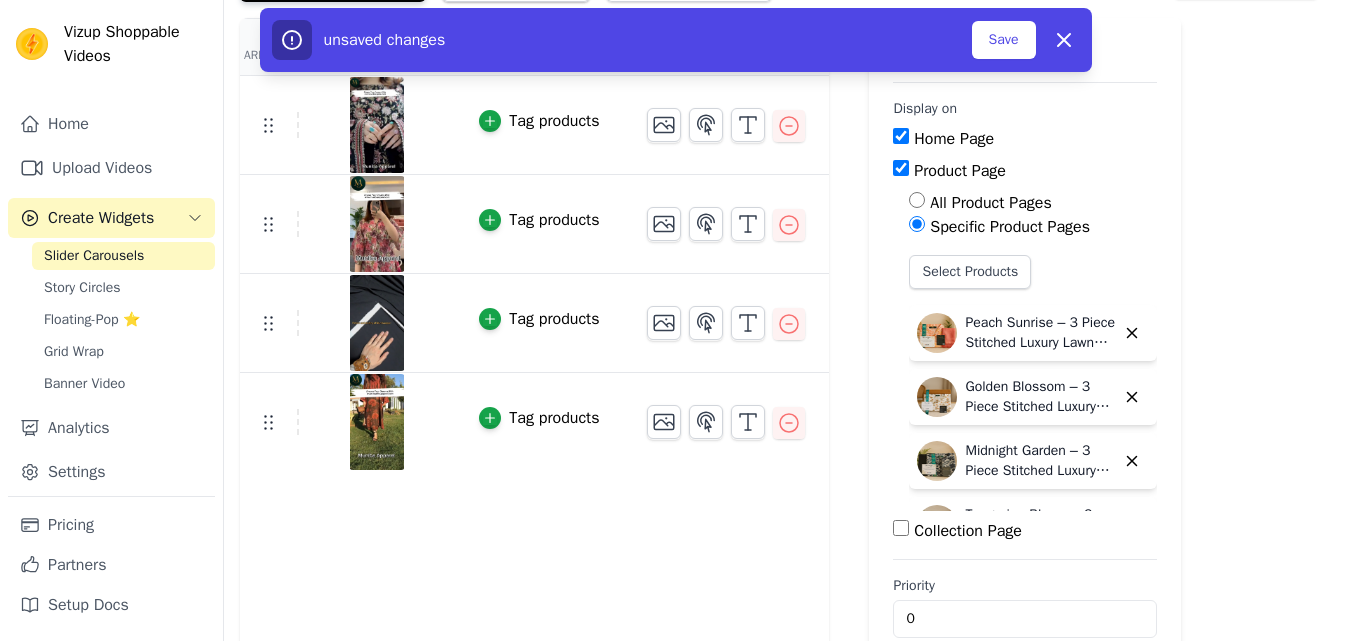 scroll, scrollTop: 200, scrollLeft: 0, axis: vertical 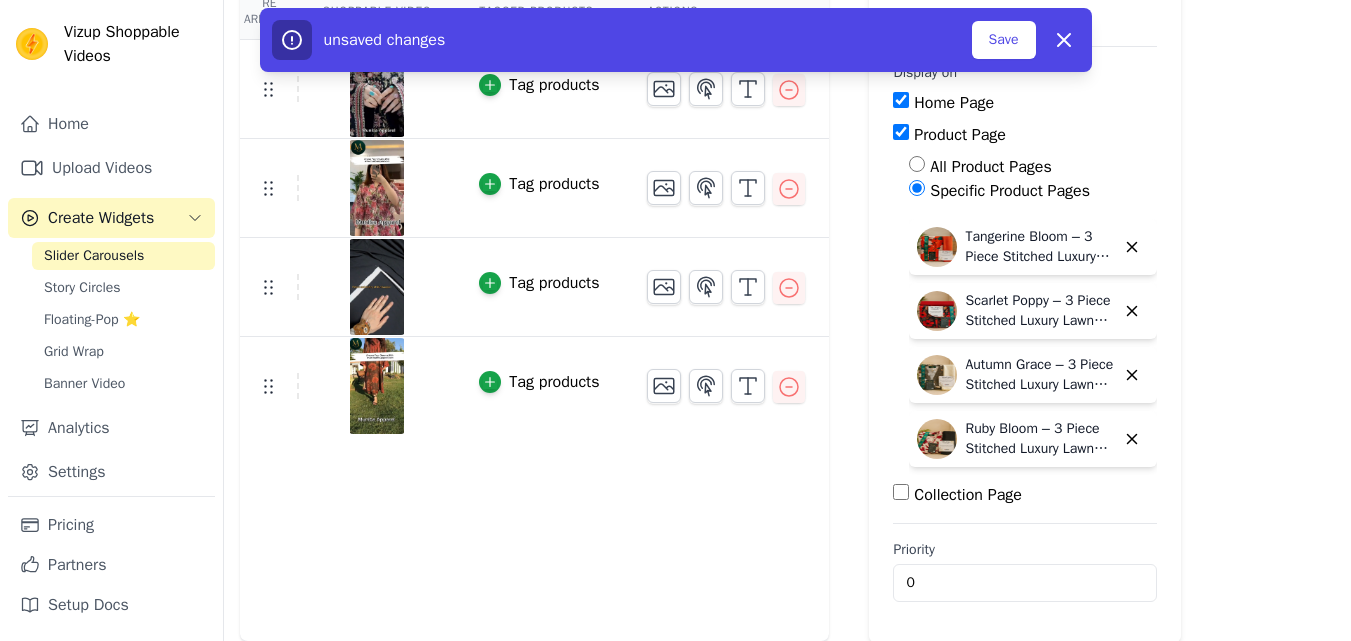 click on "Product Page" at bounding box center [901, 132] 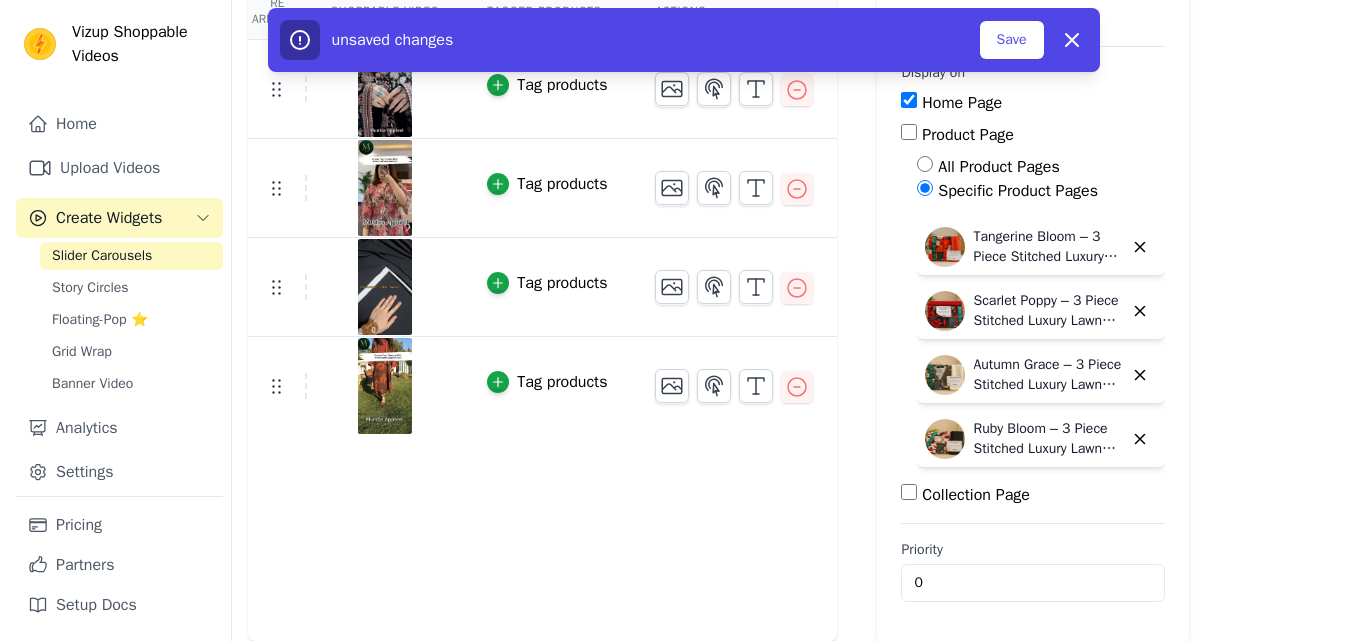 scroll, scrollTop: 0, scrollLeft: 0, axis: both 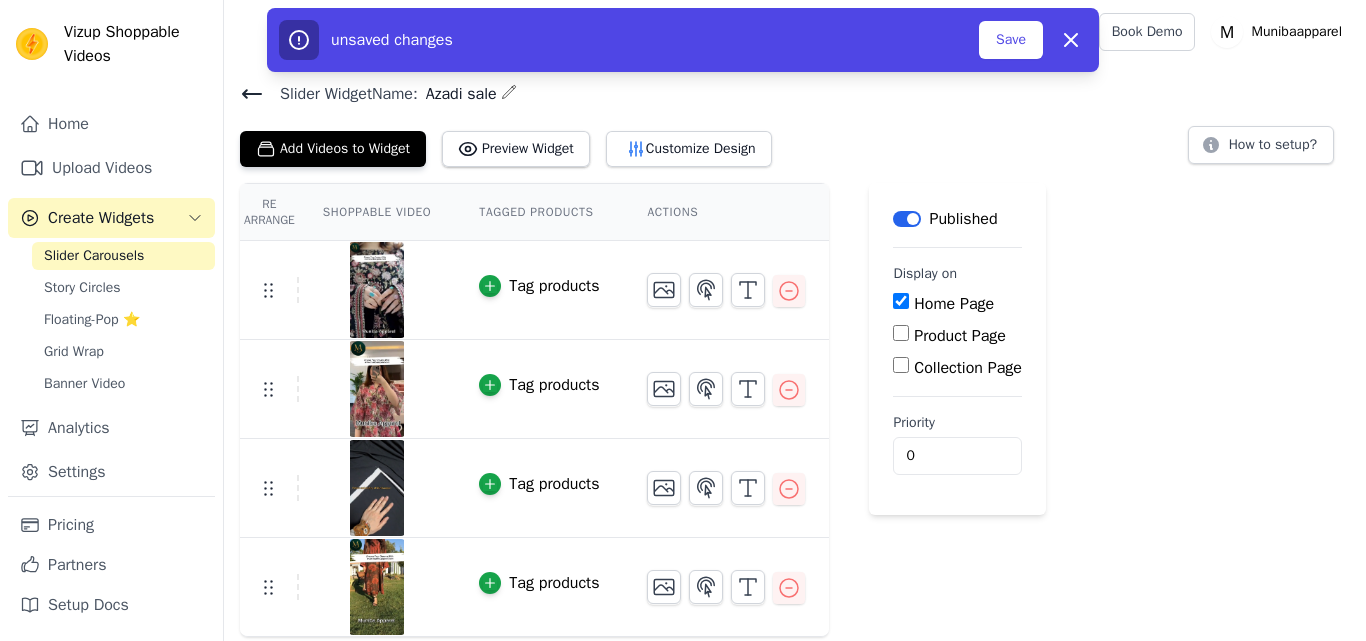 click on "Product Page" at bounding box center [901, 333] 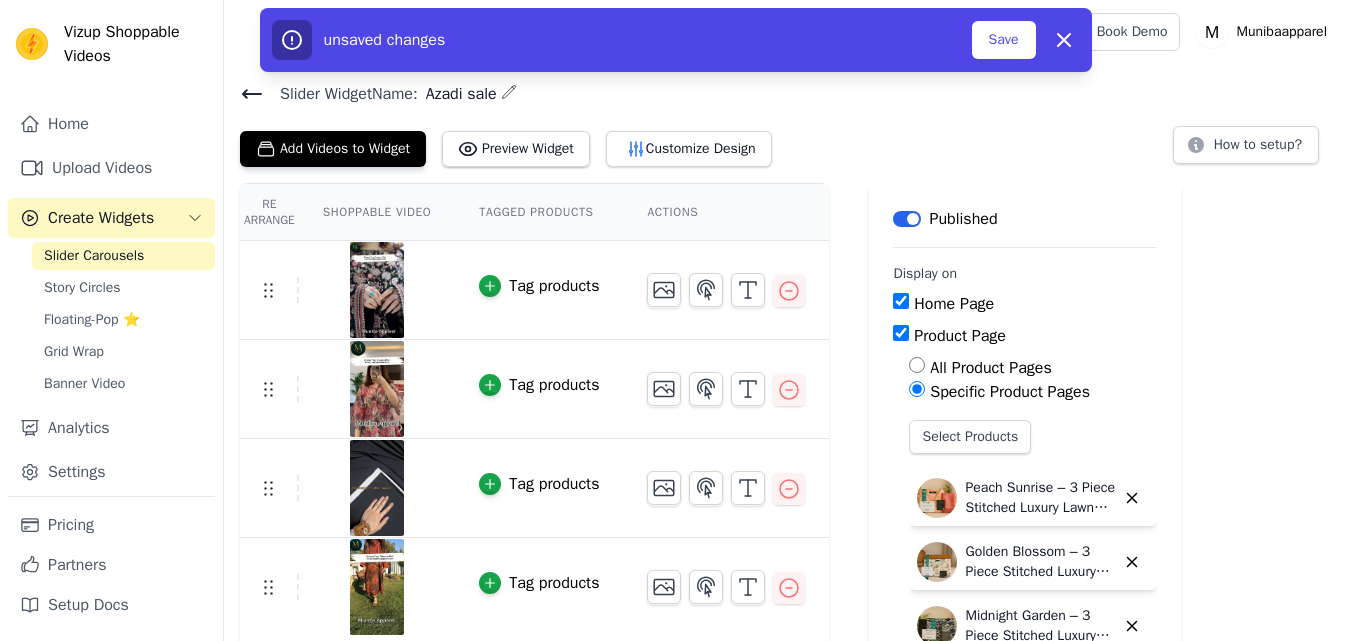 click on "Product Page" at bounding box center [901, 333] 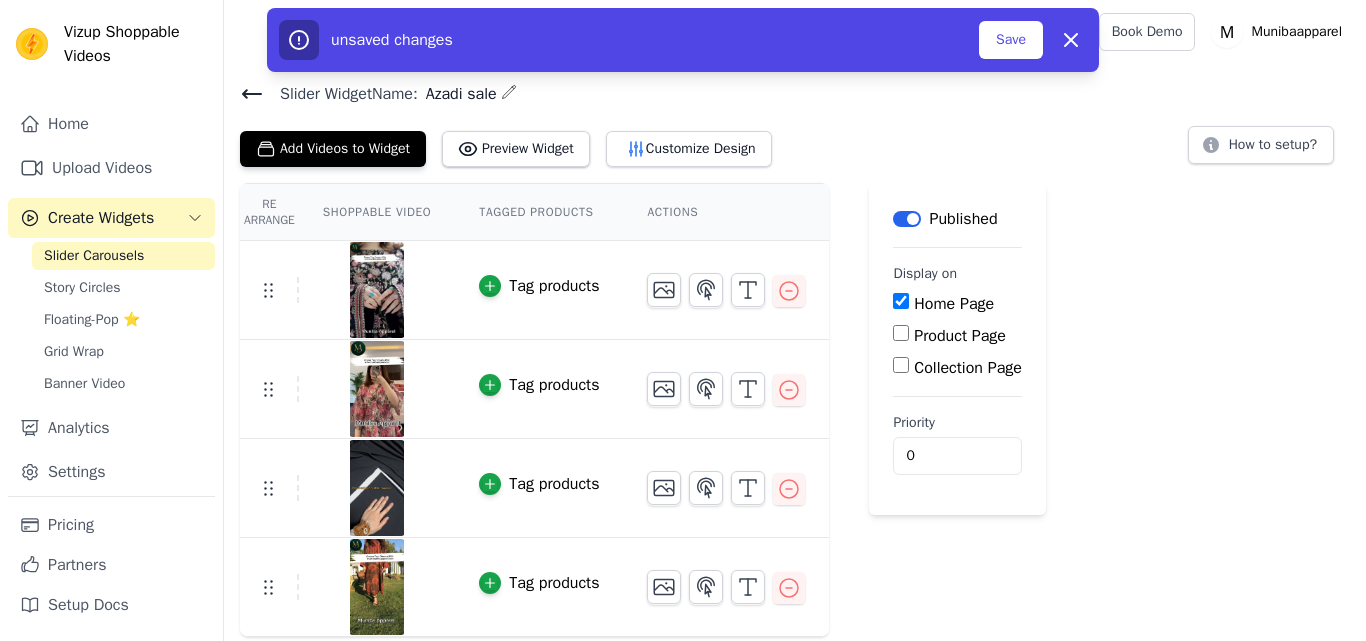 click on "Label     Published     Display on     Home Page     Product Page       Collection Page       Priority   0     unsaved changes   Save   Dismiss" at bounding box center (957, 349) 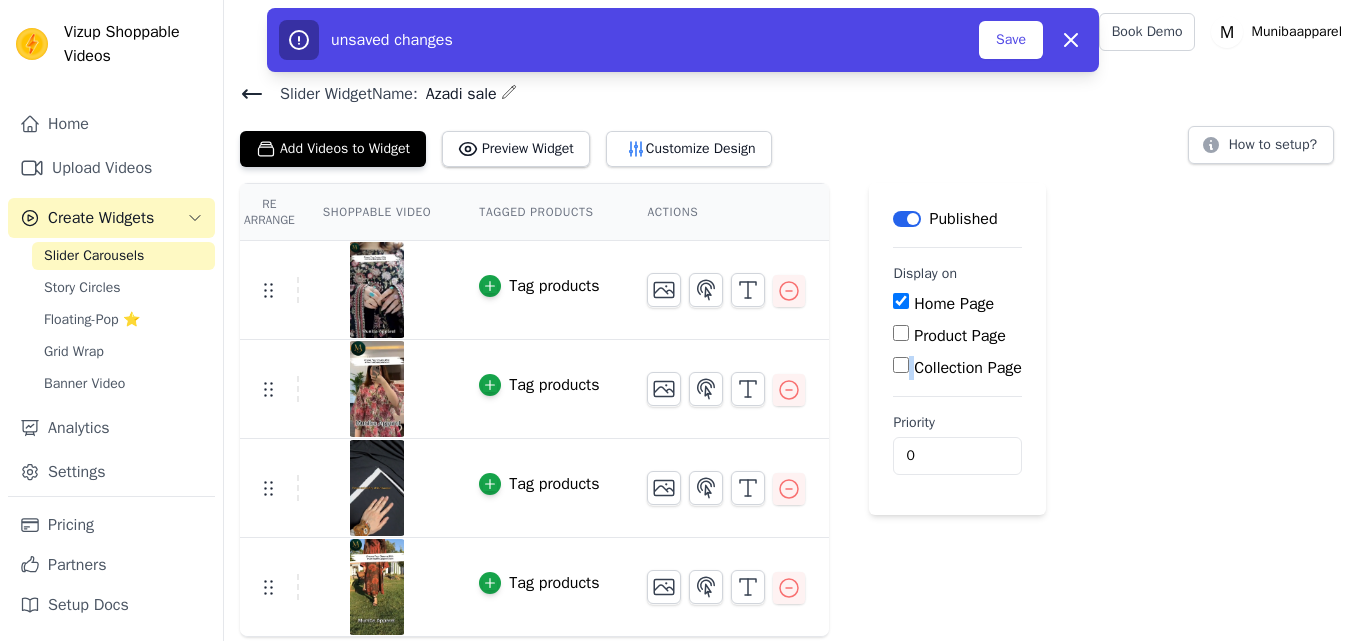 click on "Label     Published     Display on     Home Page     Product Page       Collection Page       Priority   0     unsaved changes   Save   Dismiss" at bounding box center [957, 349] 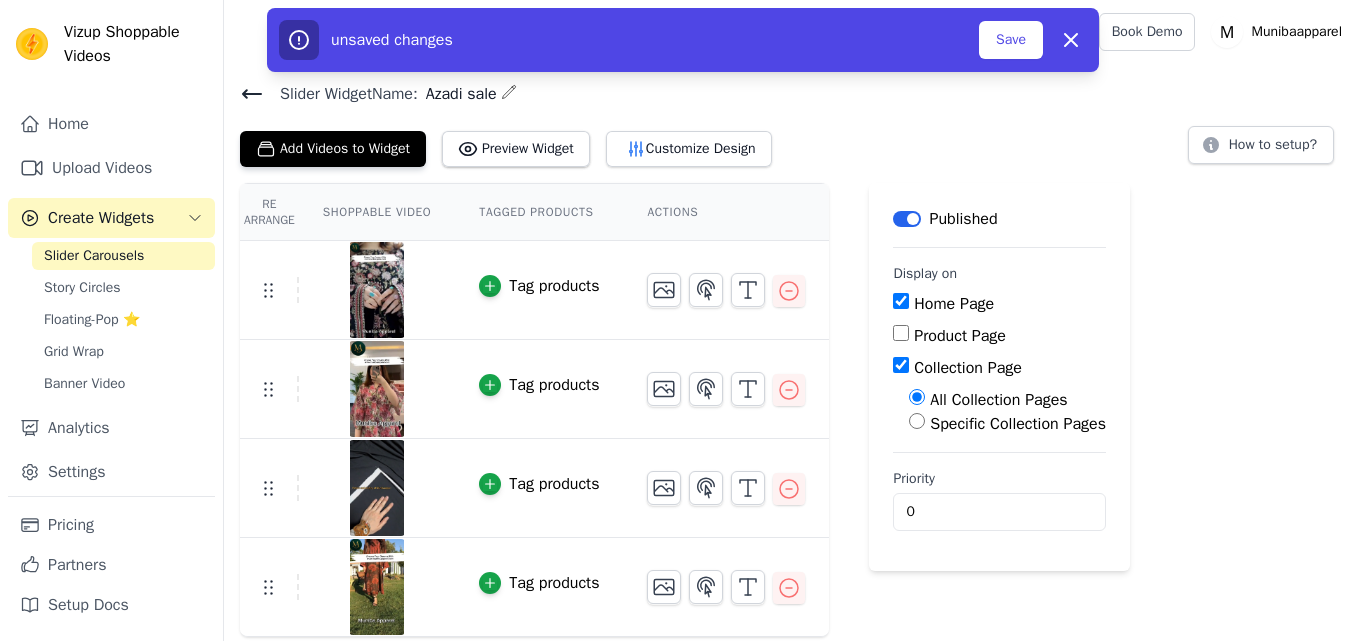 click on "Specific Collection Pages" at bounding box center [1018, 424] 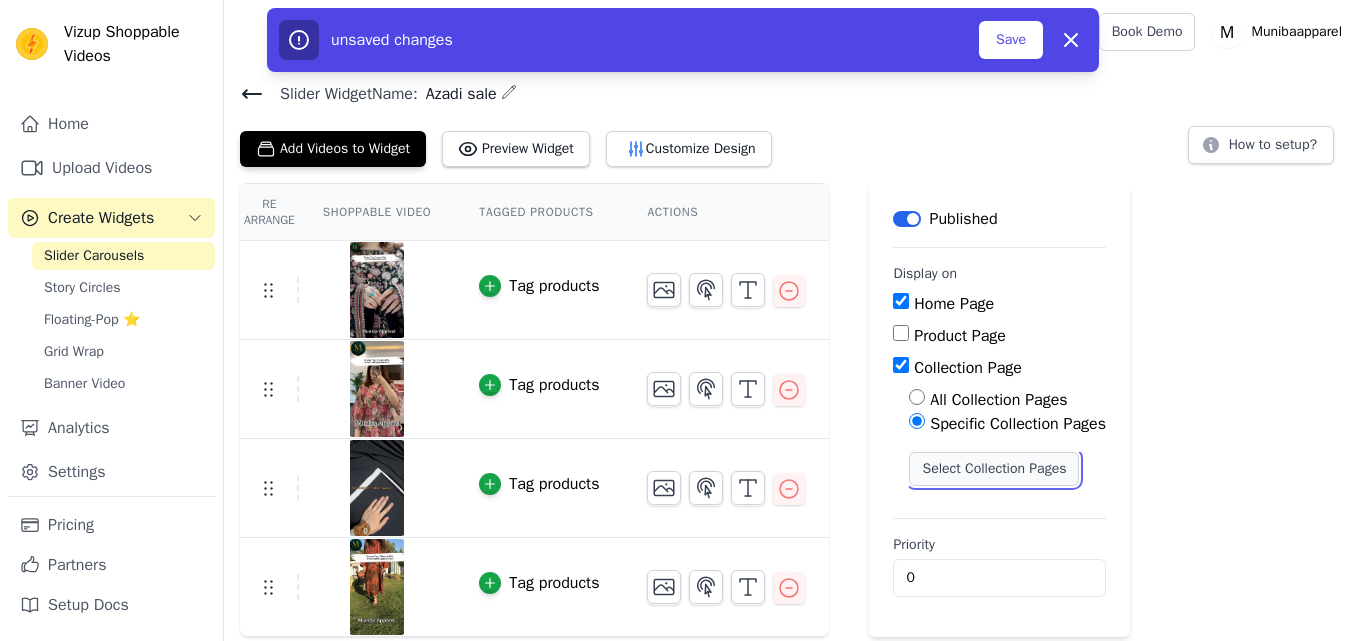 click on "Select Collection Pages" at bounding box center [994, 469] 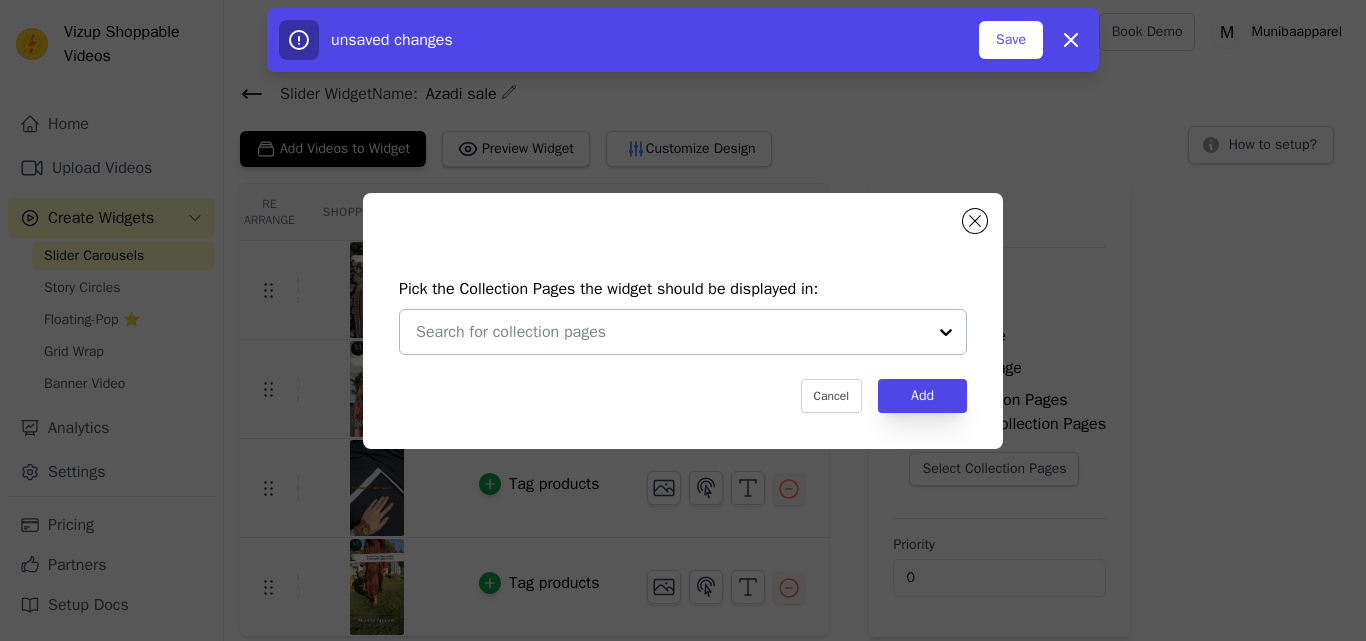 click at bounding box center (671, 332) 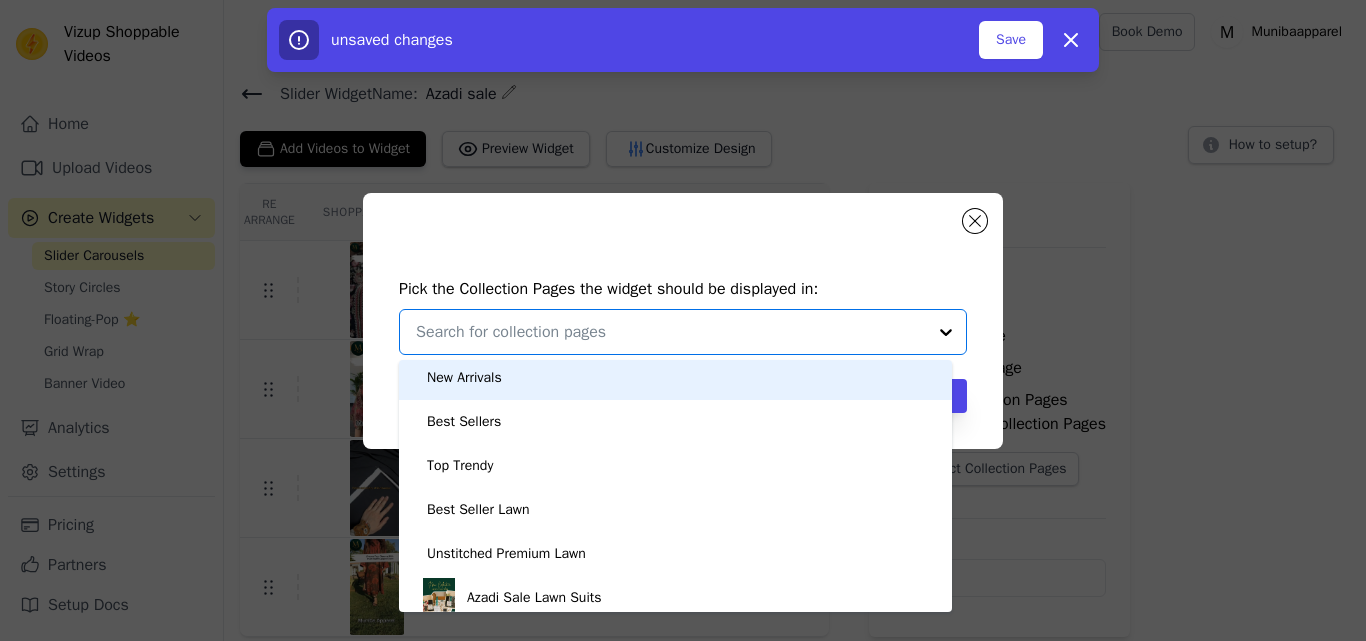 scroll, scrollTop: 412, scrollLeft: 0, axis: vertical 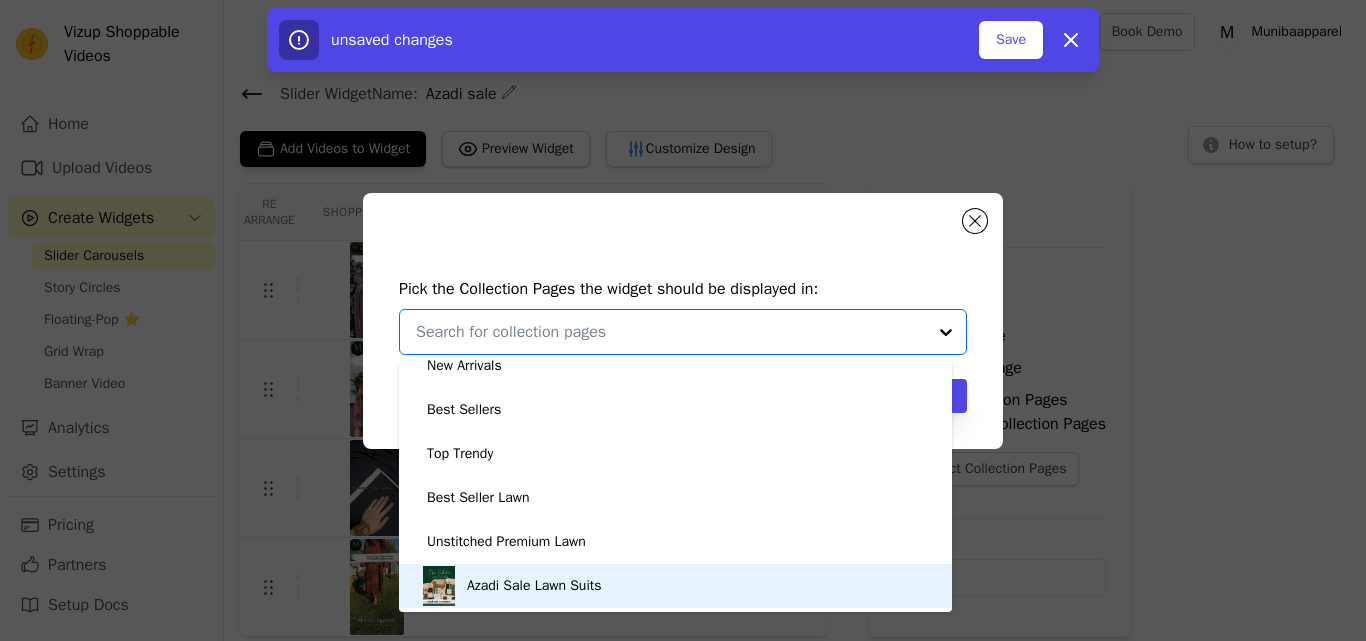 click on "Azadi Sale Lawn Suits" at bounding box center [534, 586] 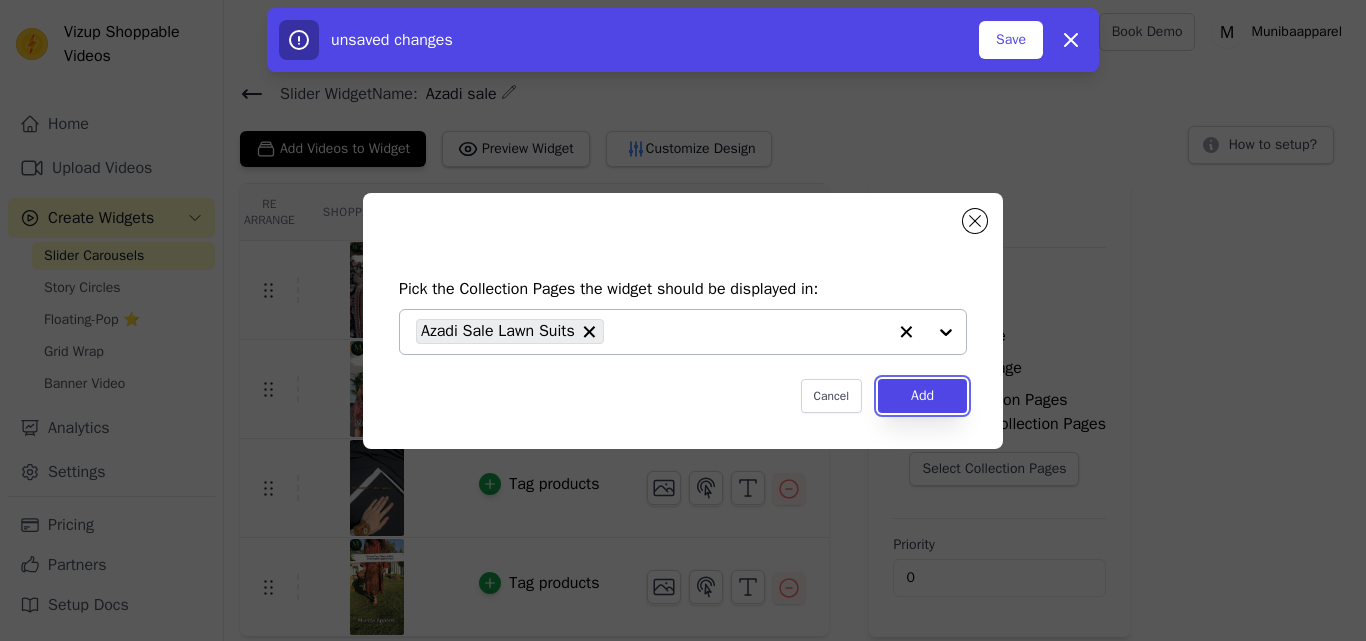 click on "Add" at bounding box center [922, 396] 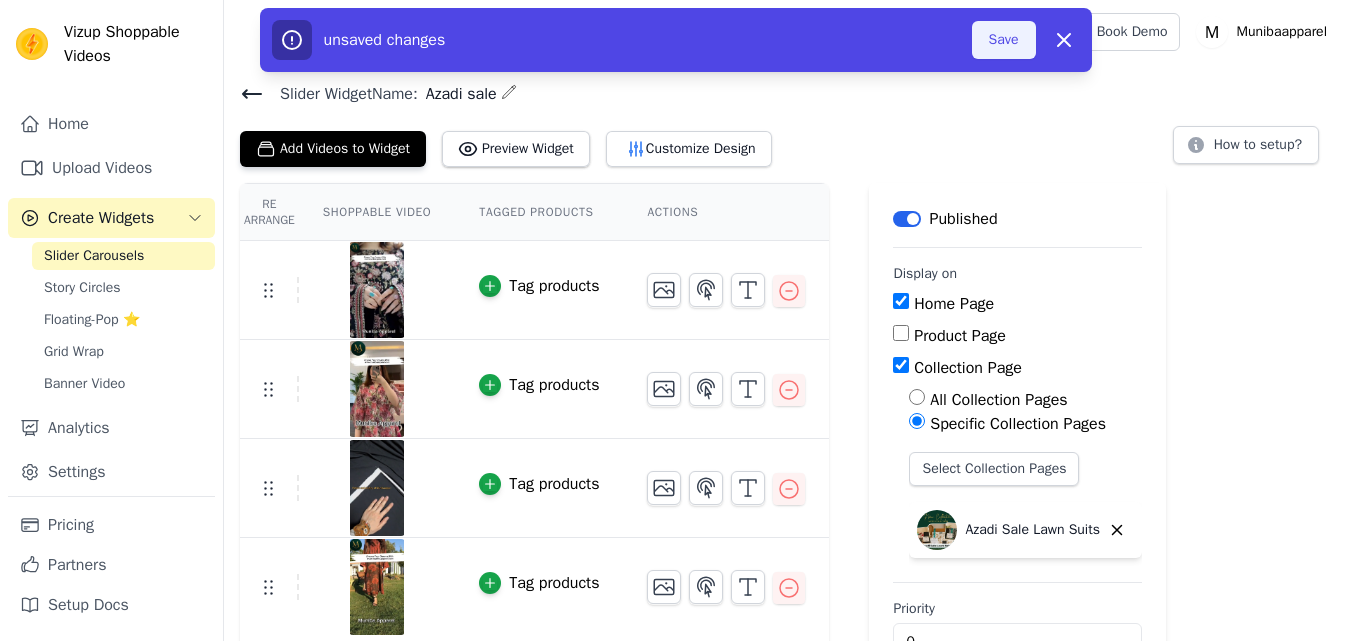 click on "Save" at bounding box center (1004, 40) 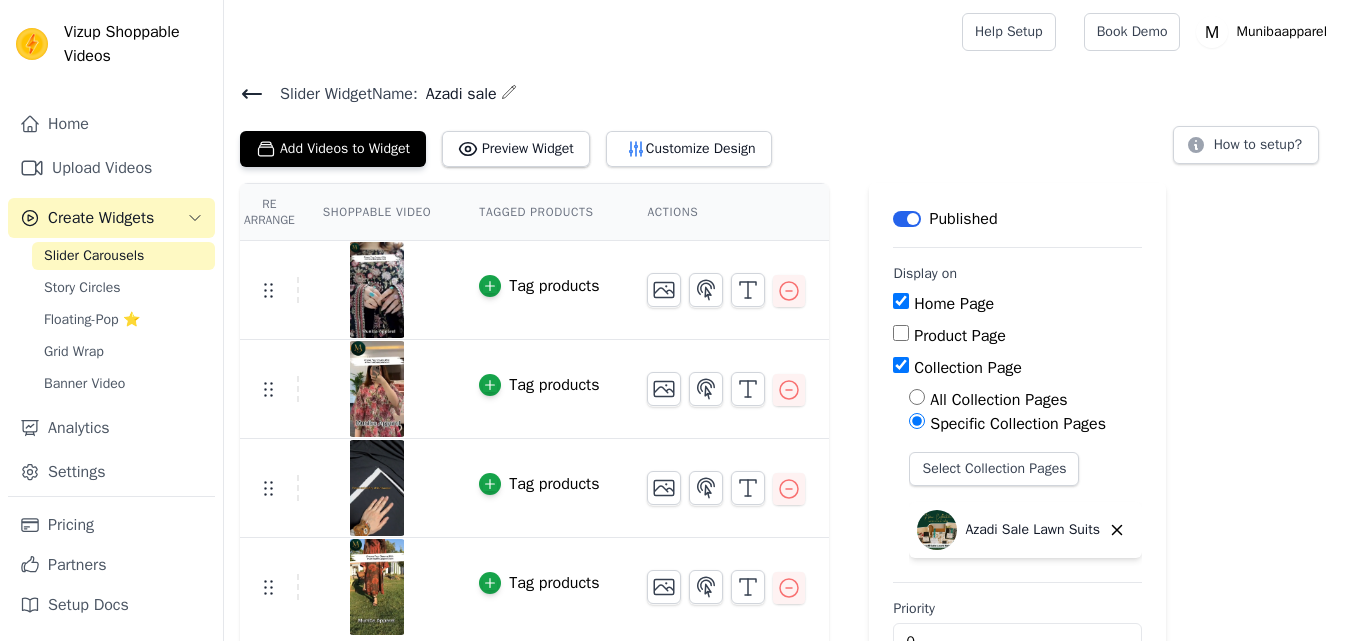 click on "Product Page" at bounding box center [901, 333] 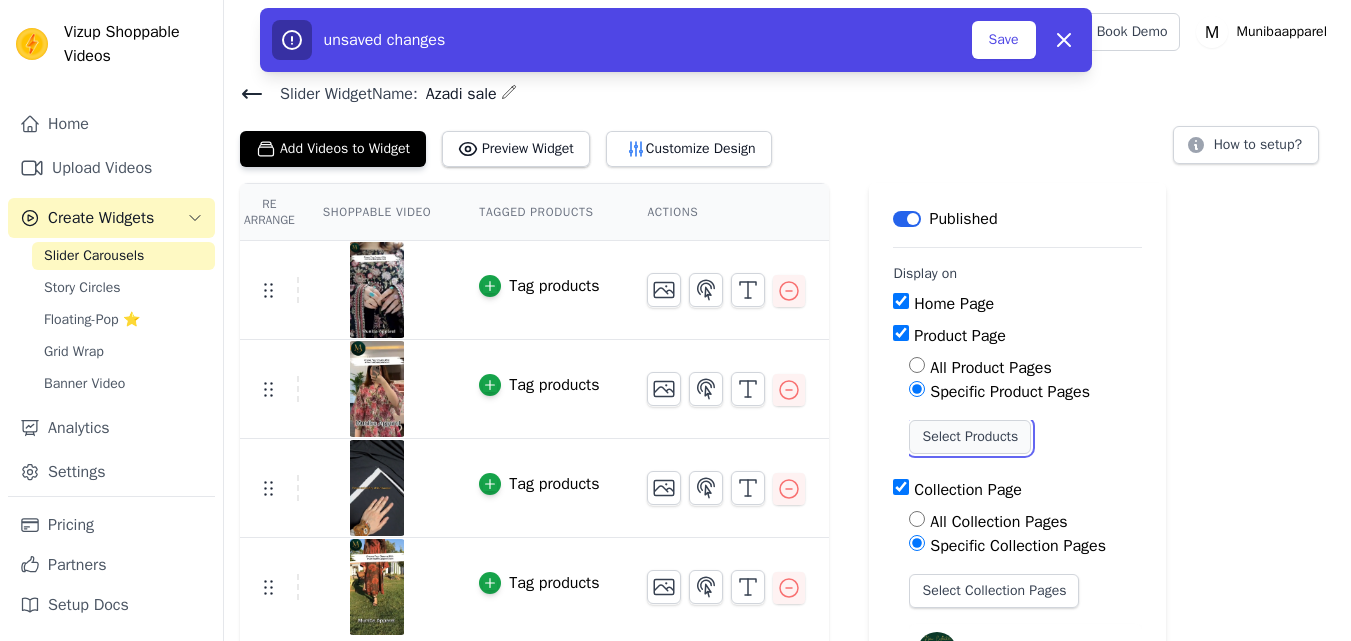 click on "Select Products" at bounding box center [970, 437] 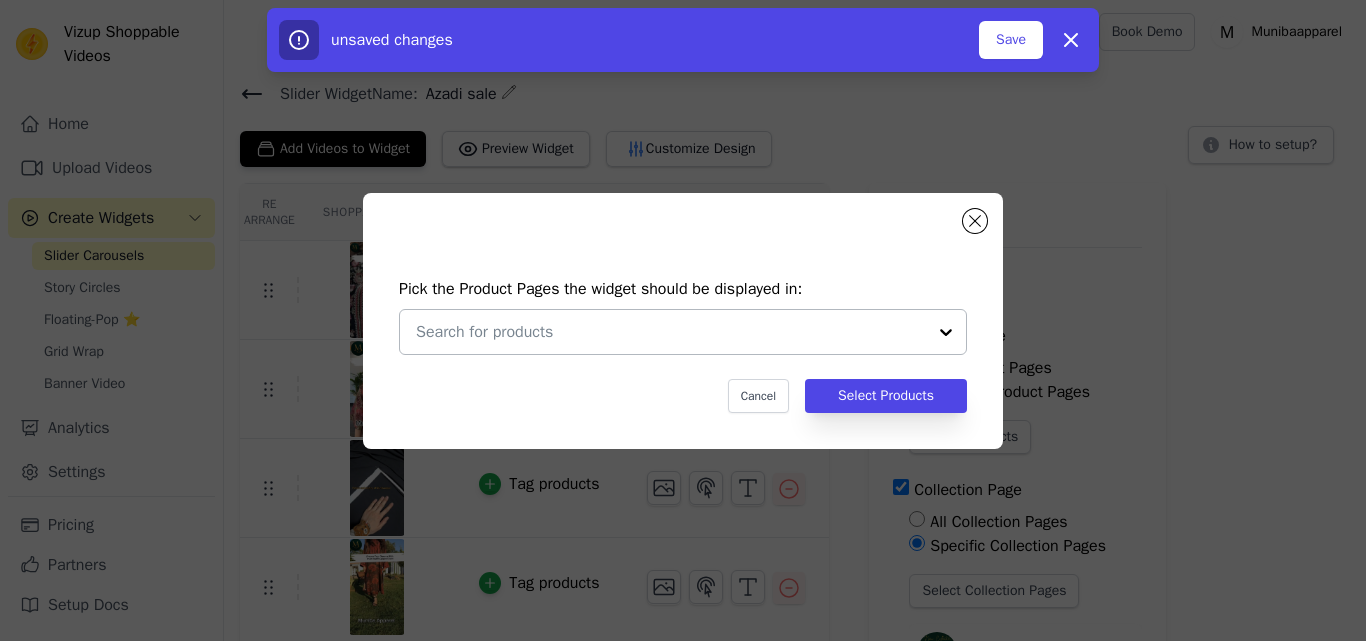 click at bounding box center [671, 332] 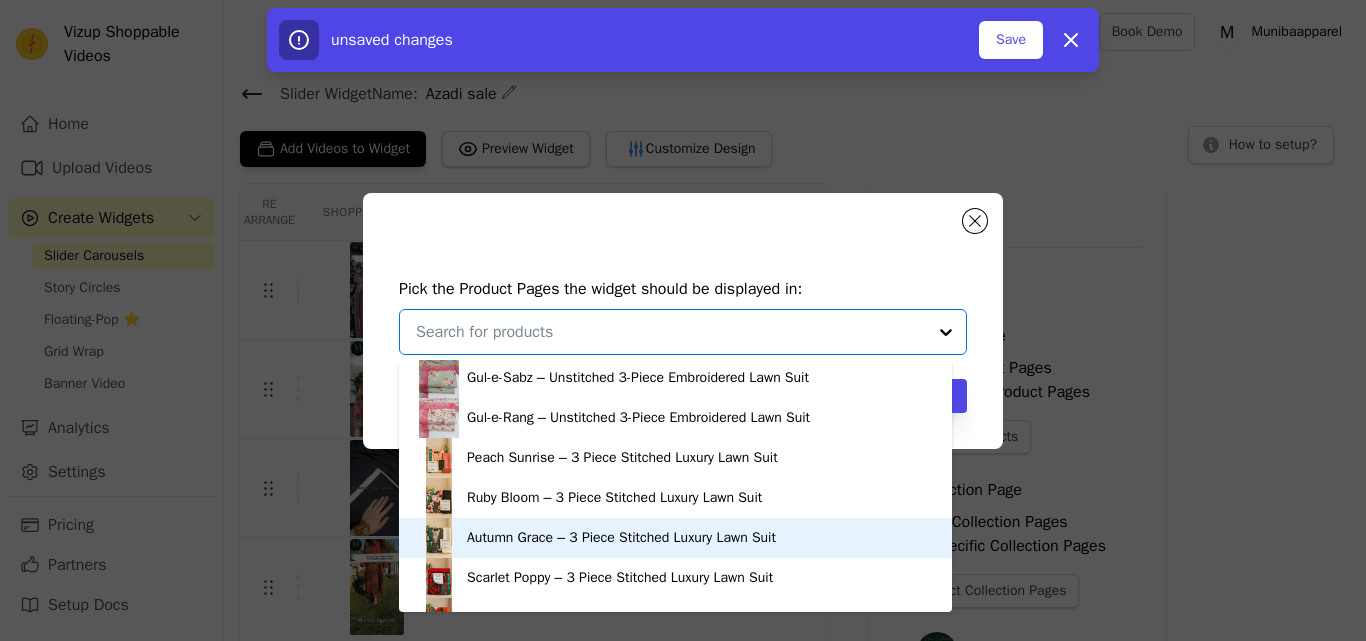 scroll, scrollTop: 2434, scrollLeft: 0, axis: vertical 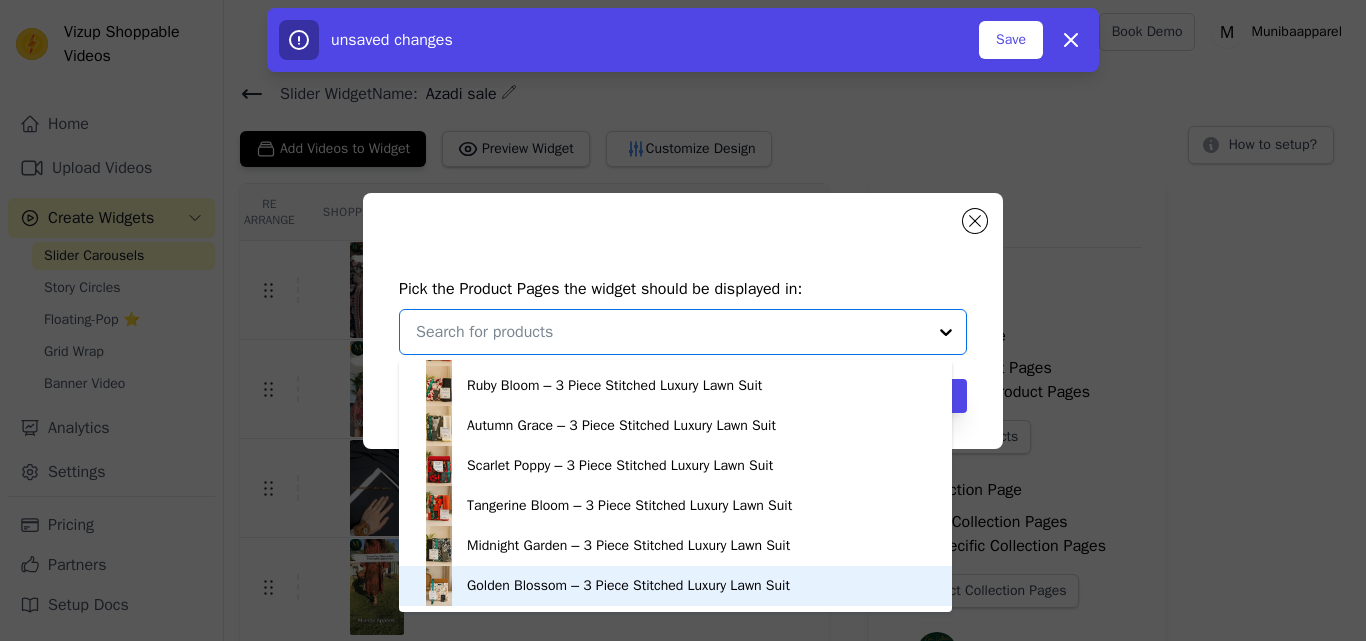 click on "Golden Blossom – 3 Piece Stitched Luxury Lawn Suit" at bounding box center (628, 586) 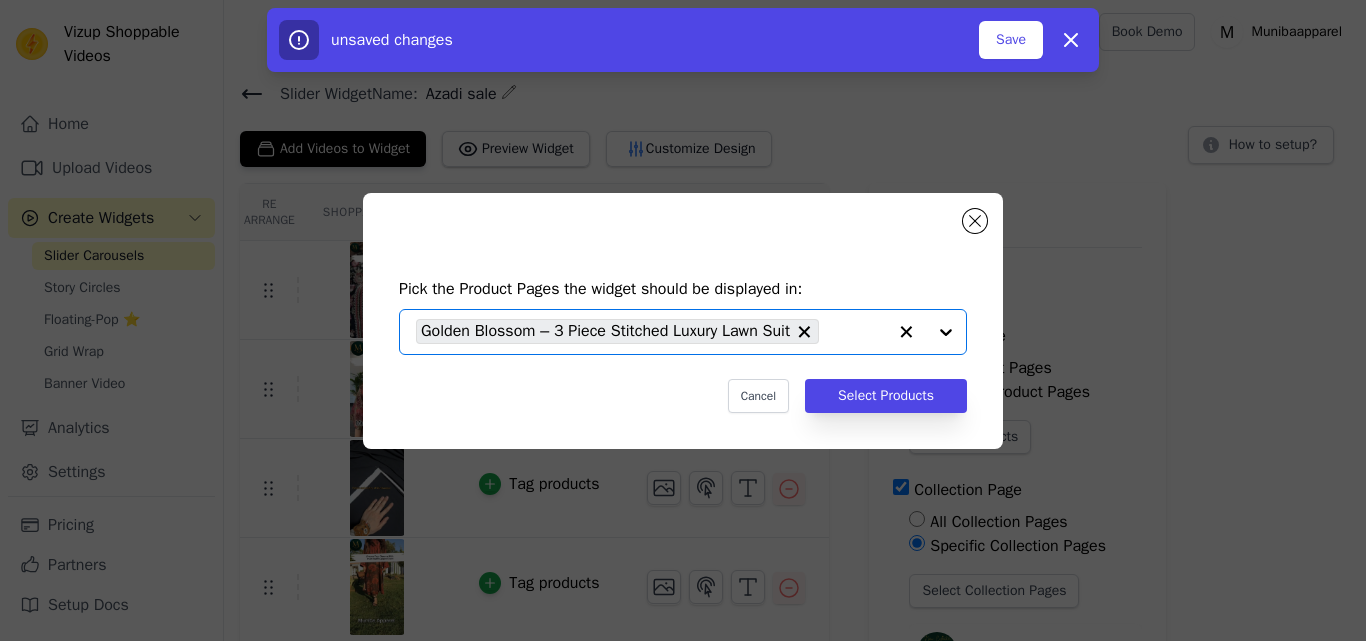 click on "Golden Blossom – 3 Piece Stitched Luxury Lawn Suit" at bounding box center (651, 332) 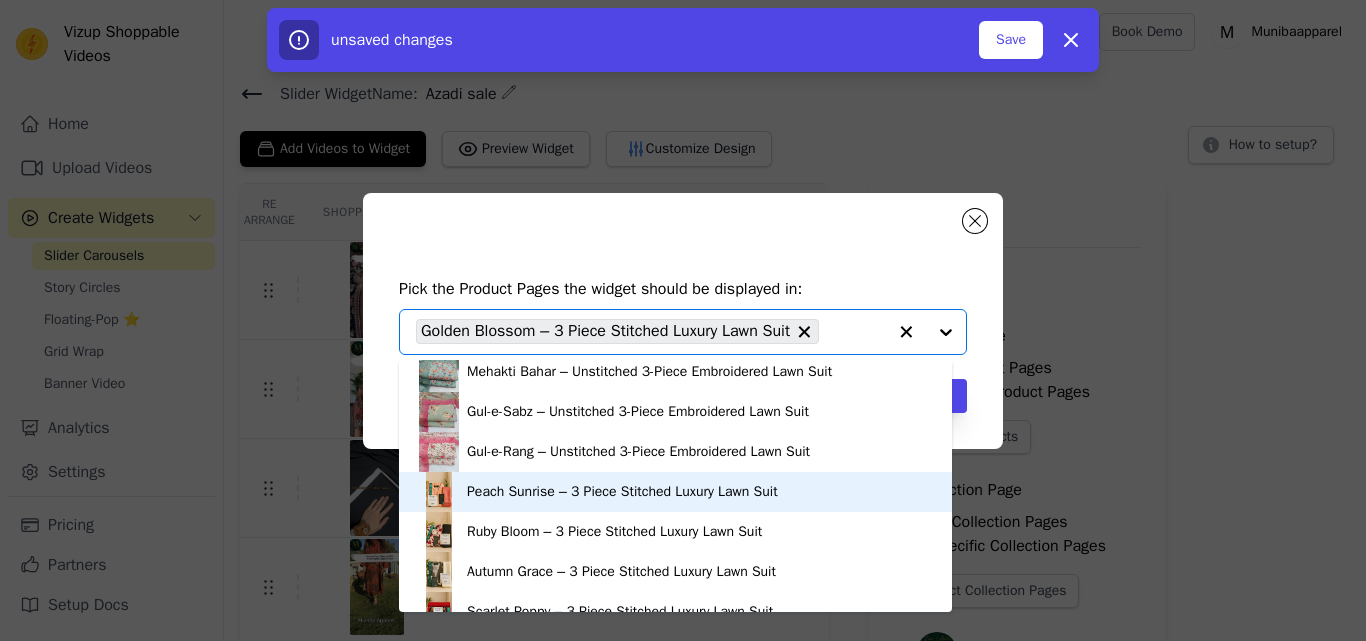 scroll, scrollTop: 2434, scrollLeft: 0, axis: vertical 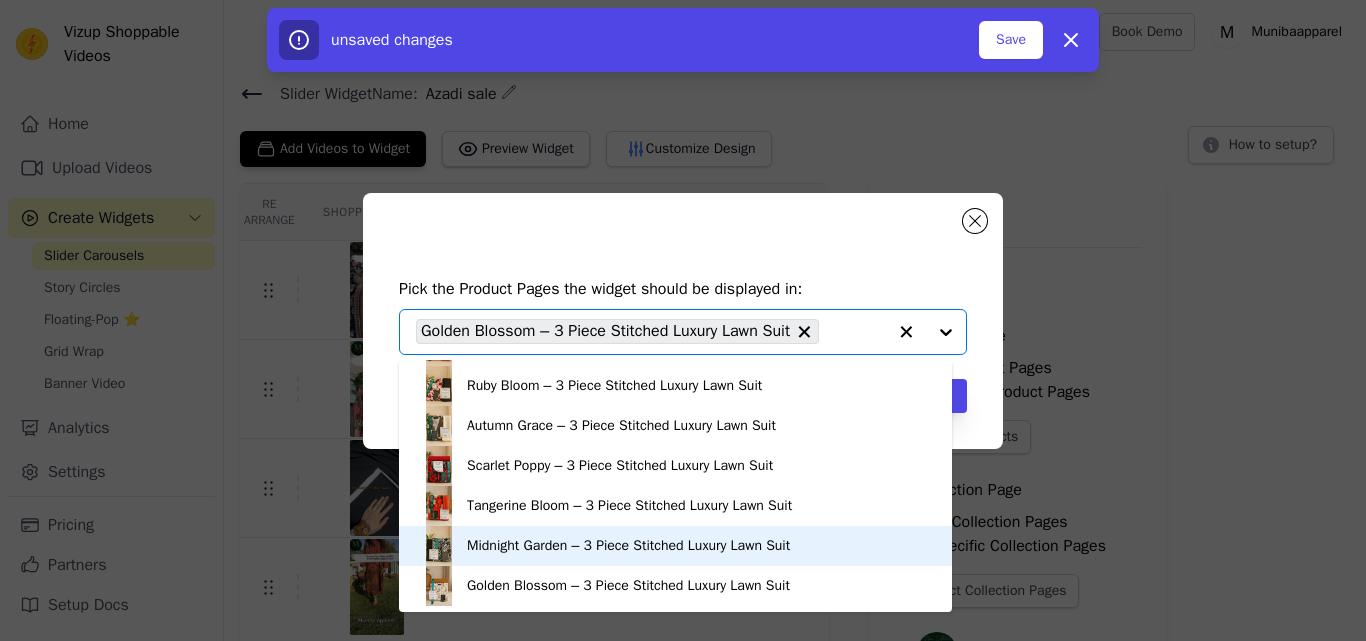 click on "Midnight Garden – 3 Piece Stitched Luxury Lawn Suit" at bounding box center [628, 546] 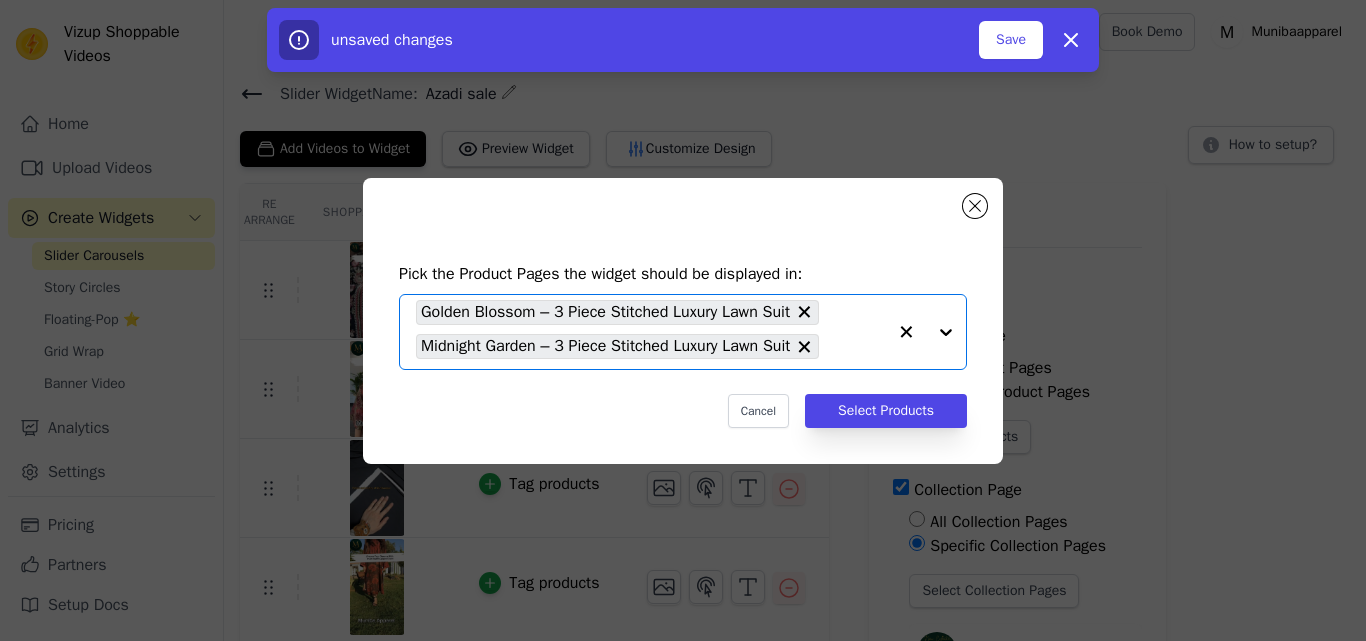 click on "Golden Blossom – 3 Piece Stitched Luxury Lawn Suit Midnight Garden – 3 Piece Stitched Luxury Lawn Suit" at bounding box center (651, 332) 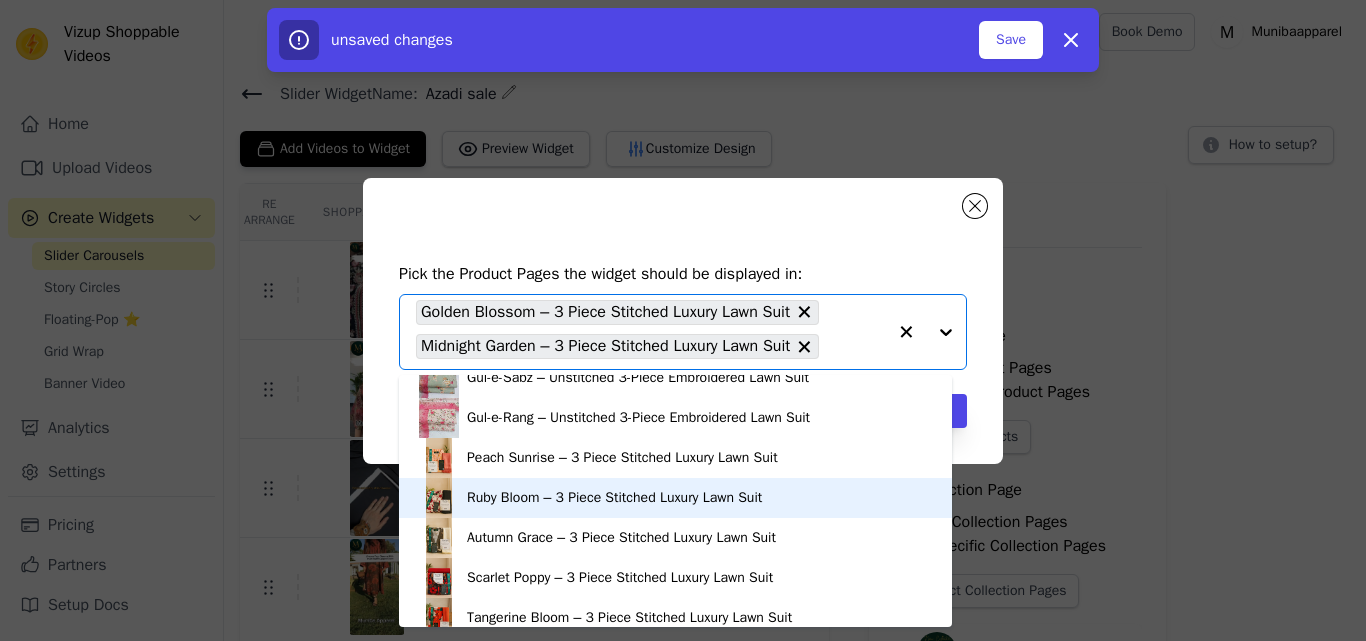scroll, scrollTop: 2434, scrollLeft: 0, axis: vertical 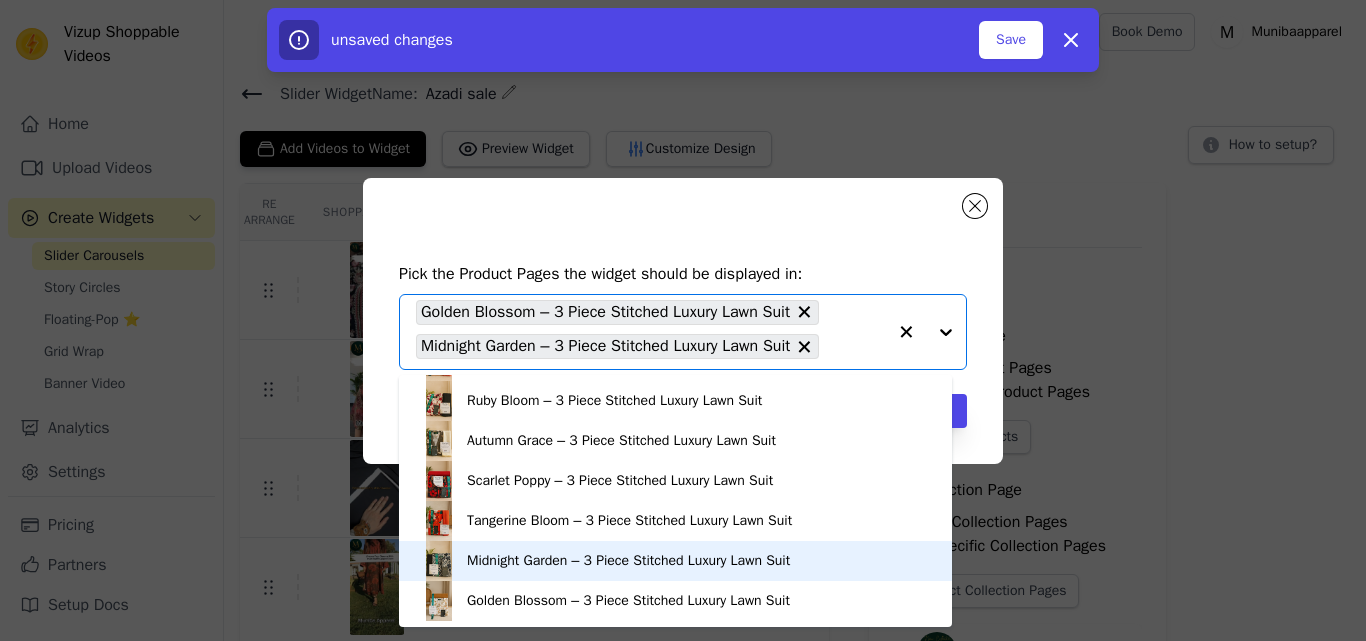 click on "Tangerine Bloom – 3 Piece Stitched Luxury Lawn Suit" at bounding box center [629, 521] 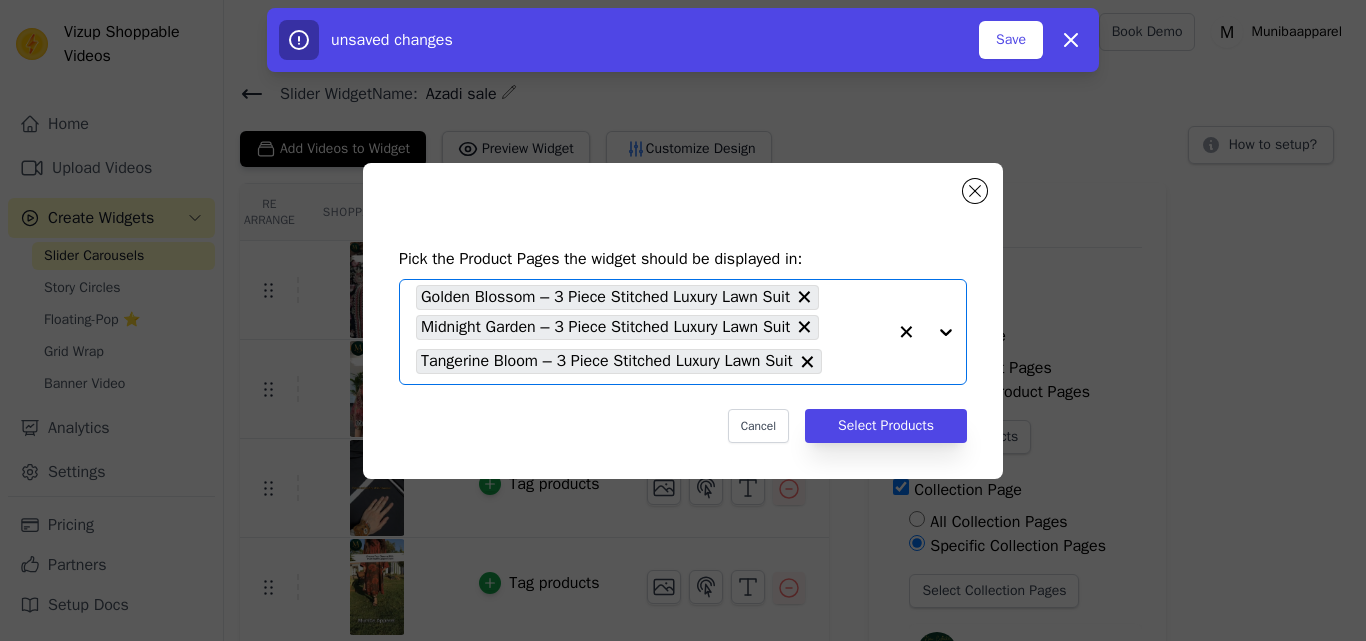 click on "Golden Blossom – 3 Piece Stitched Luxury Lawn Suit     Midnight Garden – 3 Piece Stitched Luxury Lawn Suit     Tangerine Bloom – 3 Piece Stitched Luxury Lawn Suit" at bounding box center (651, 332) 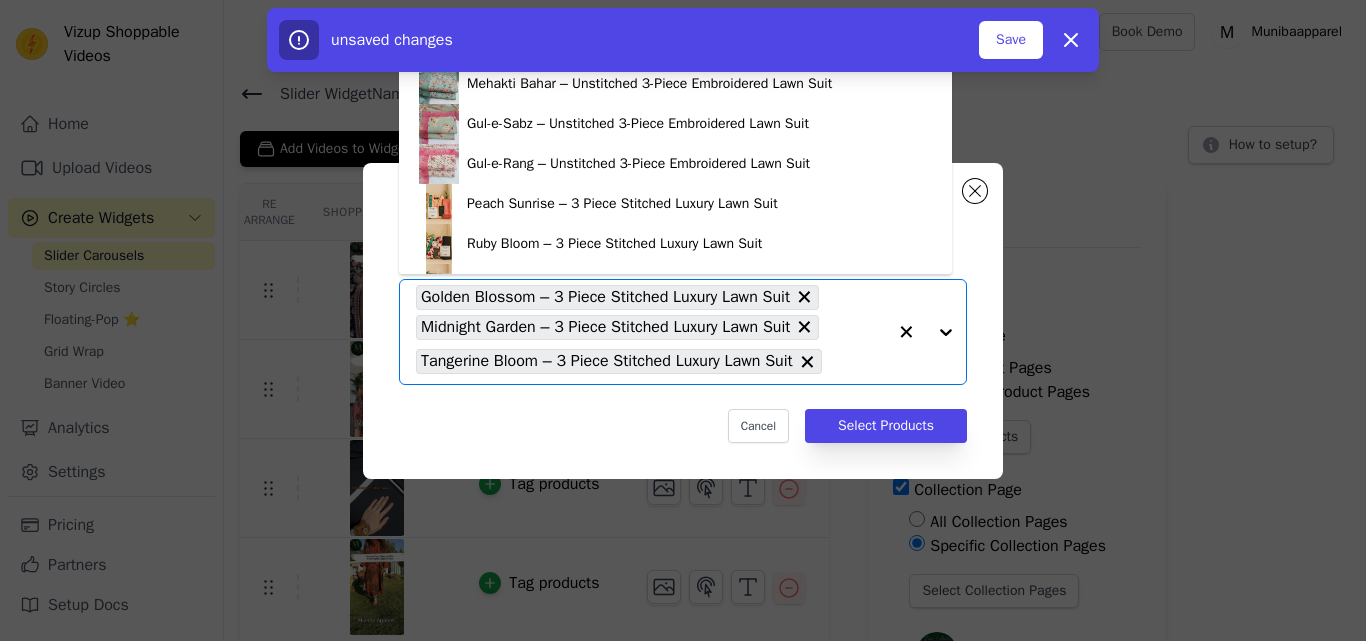 scroll, scrollTop: 2434, scrollLeft: 0, axis: vertical 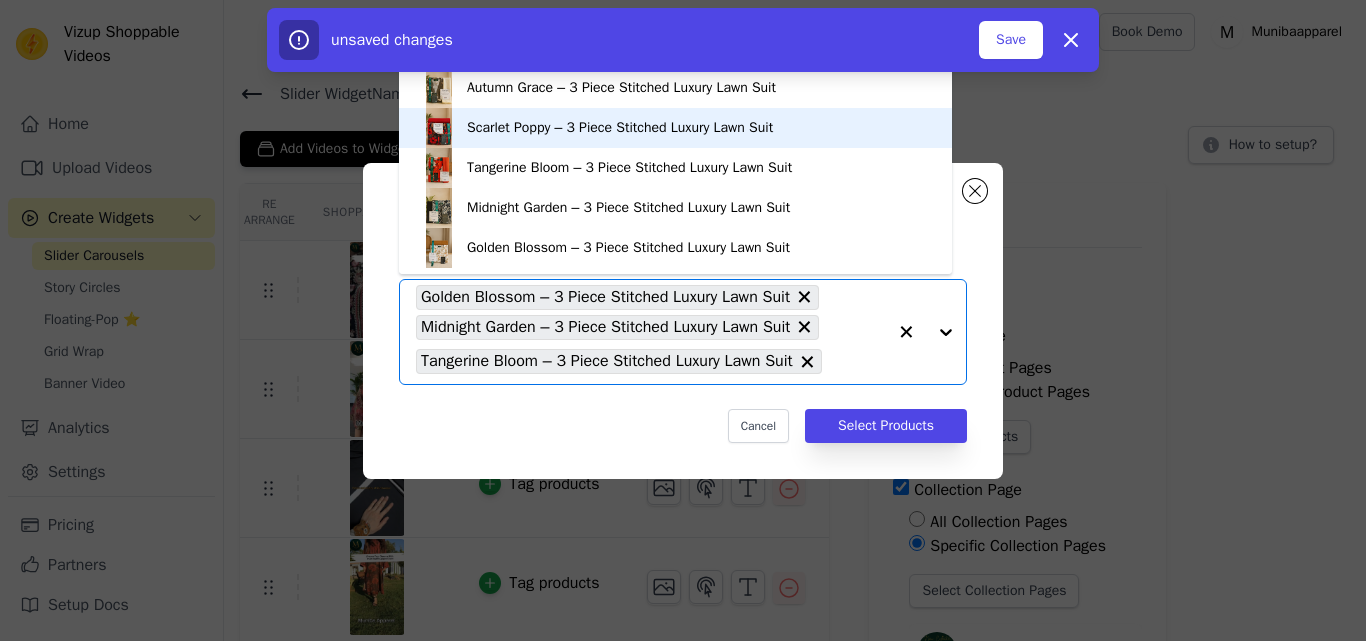 click on "Scarlet Poppy – 3 Piece Stitched Luxury Lawn Suit" at bounding box center [620, 128] 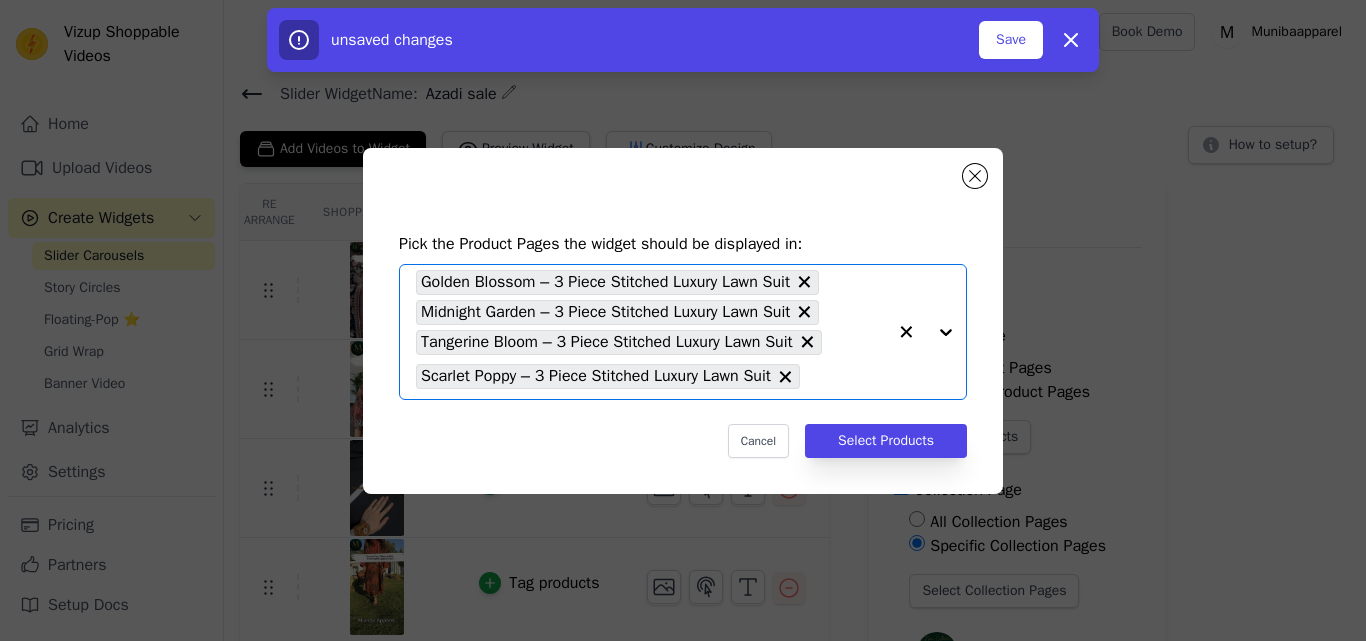 click 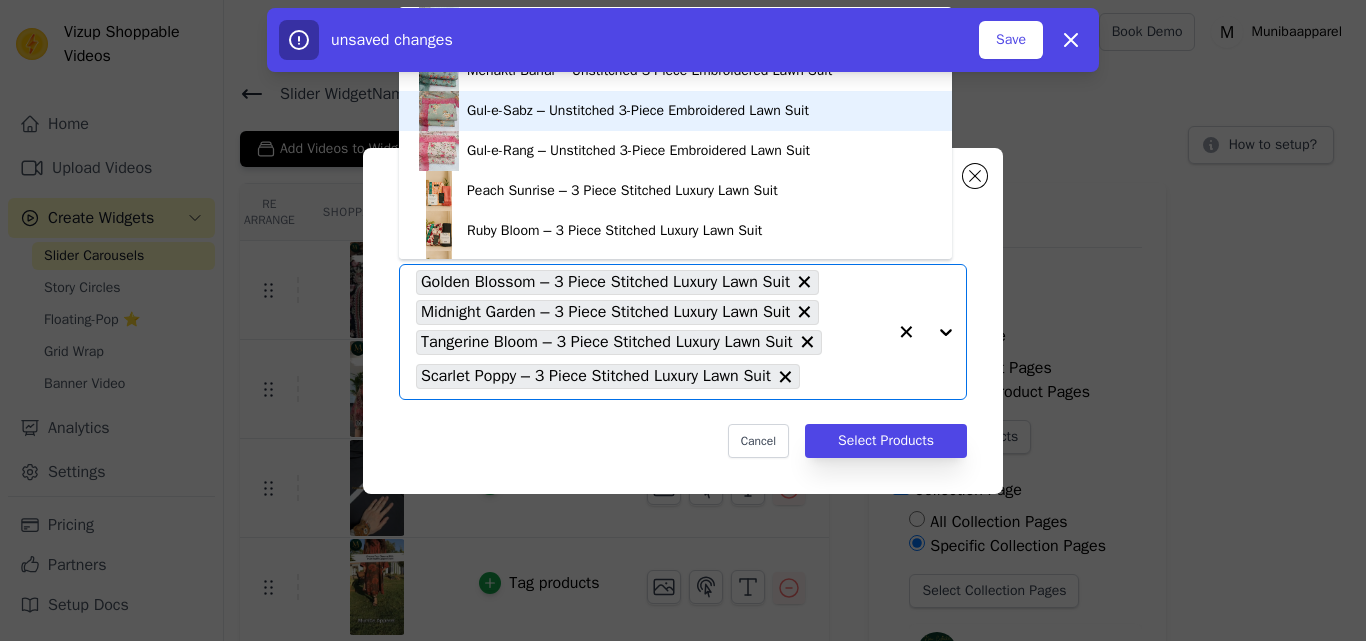 scroll, scrollTop: 2434, scrollLeft: 0, axis: vertical 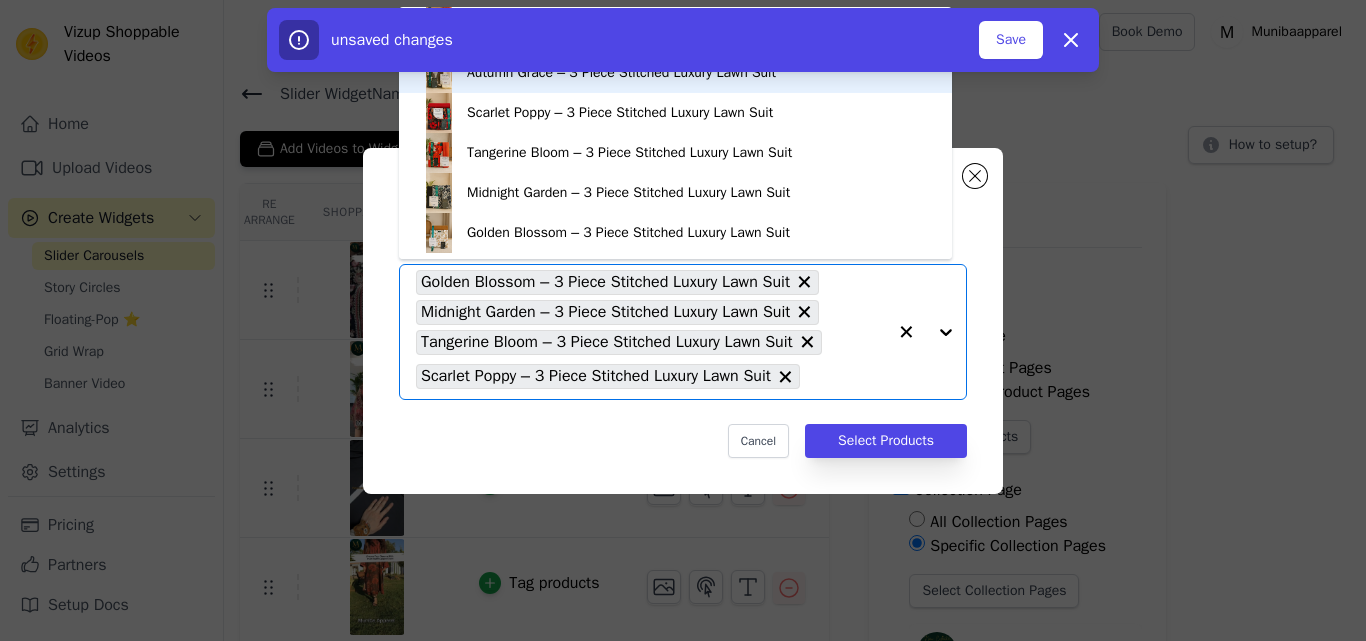 click on "Autumn Grace – 3 Piece Stitched Luxury Lawn Suit" at bounding box center [675, 73] 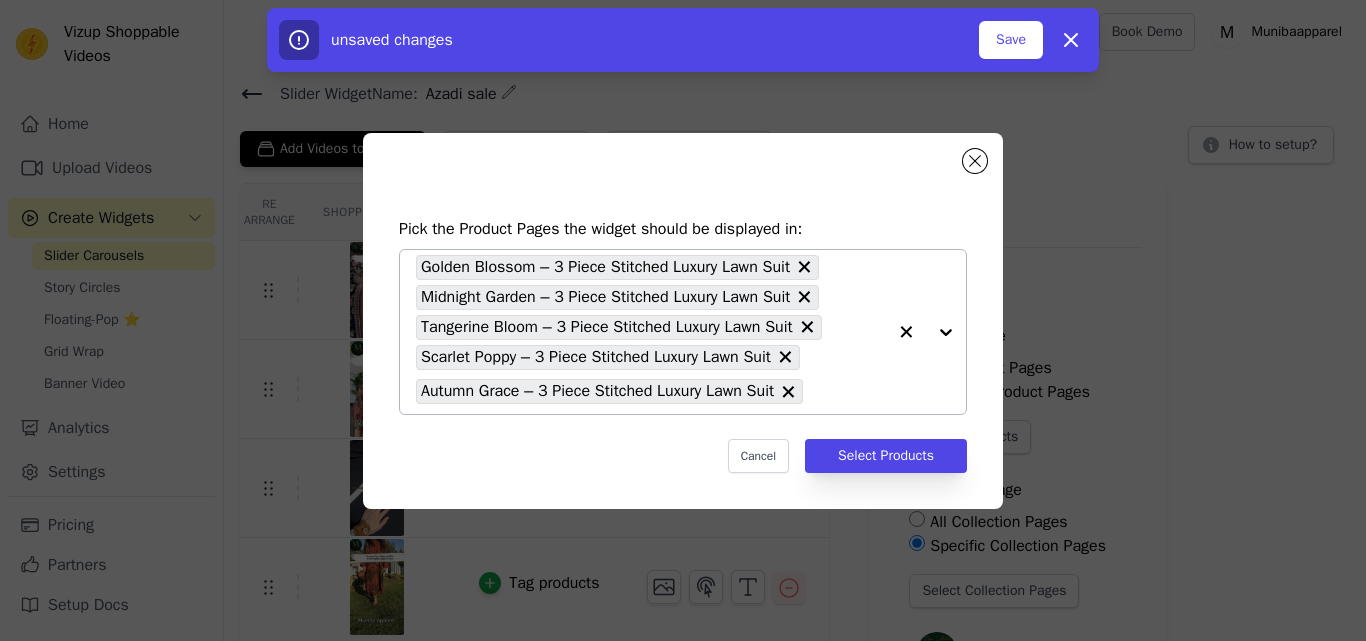 click on "Golden Blossom – 3 Piece Stitched Luxury Lawn Suit     Midnight Garden – 3 Piece Stitched Luxury Lawn Suit     Tangerine Bloom – 3 Piece Stitched Luxury Lawn Suit     Scarlet Poppy – 3 Piece Stitched Luxury Lawn Suit     Autumn Grace – 3 Piece Stitched Luxury Lawn Suit" at bounding box center [651, 332] 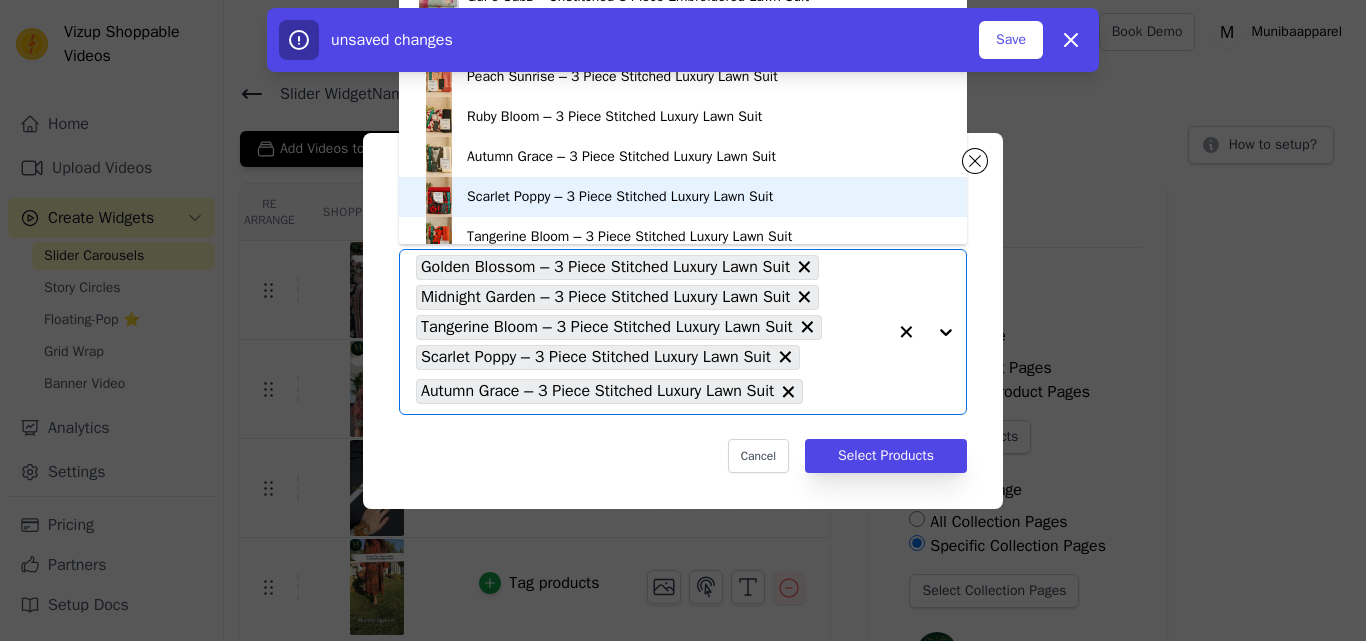scroll, scrollTop: 2334, scrollLeft: 0, axis: vertical 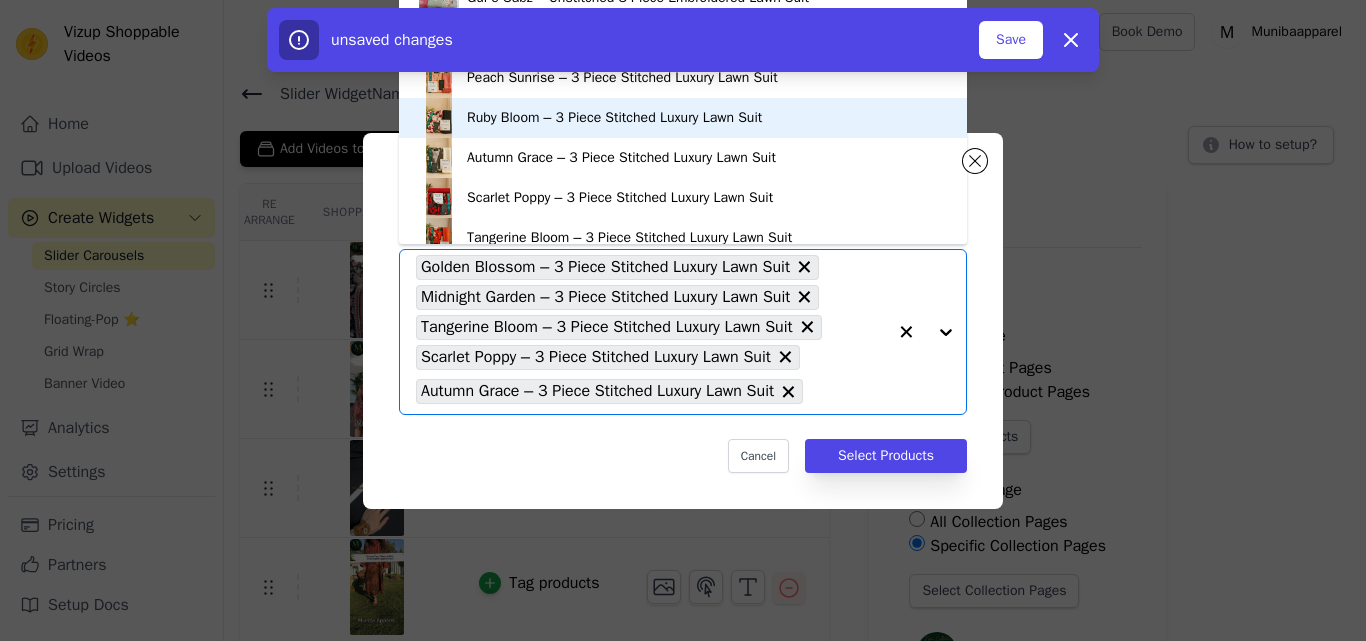 click on "Ruby Bloom – 3 Piece Stitched Luxury Lawn Suit" at bounding box center (614, 118) 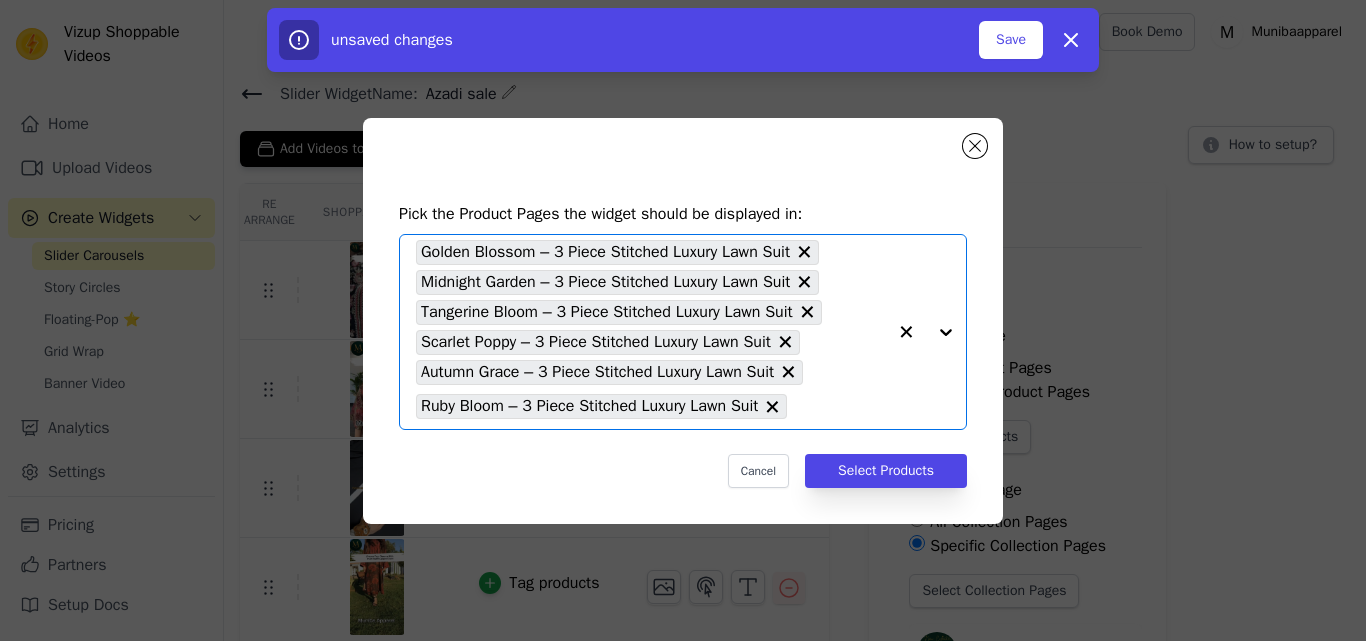 click 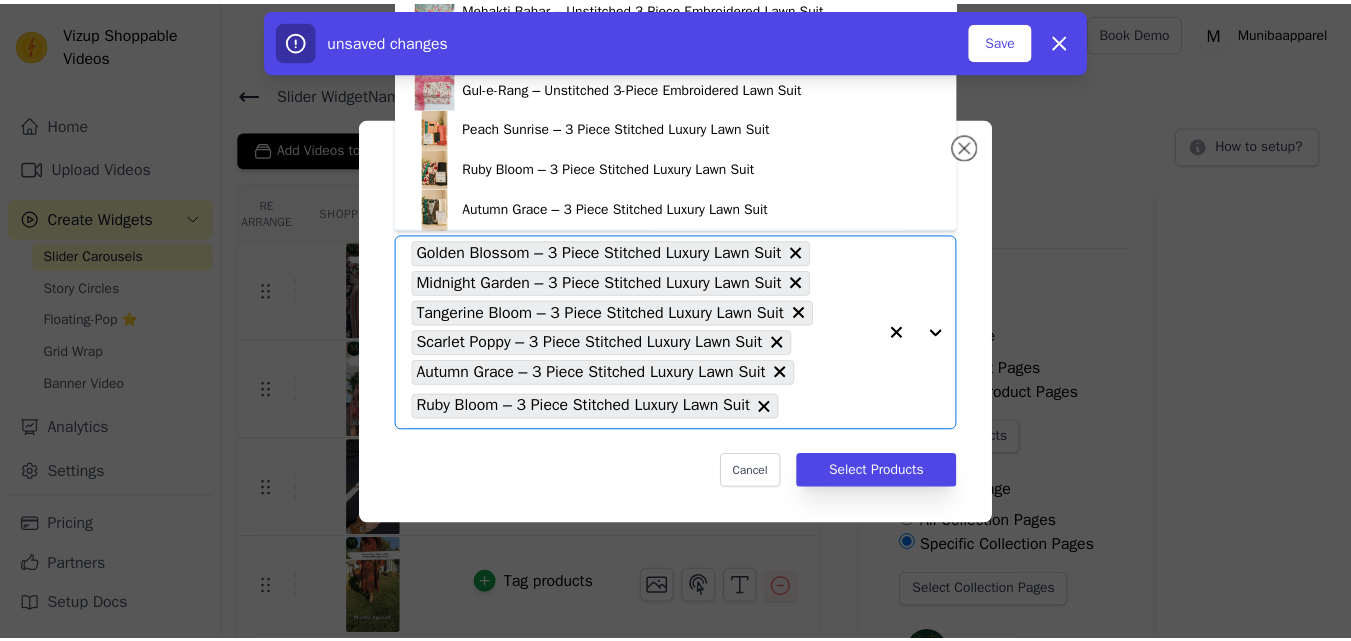 scroll, scrollTop: 2234, scrollLeft: 0, axis: vertical 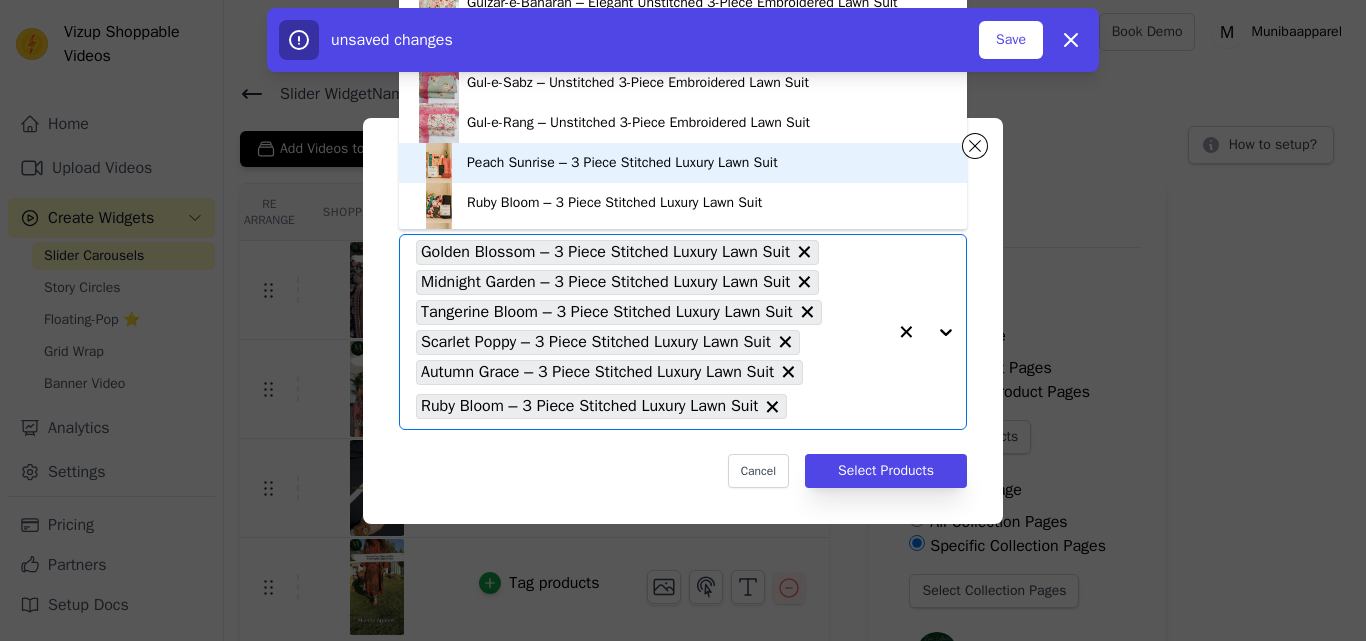 click on "Peach Sunrise – 3 Piece Stitched Luxury Lawn Suit" at bounding box center (622, 163) 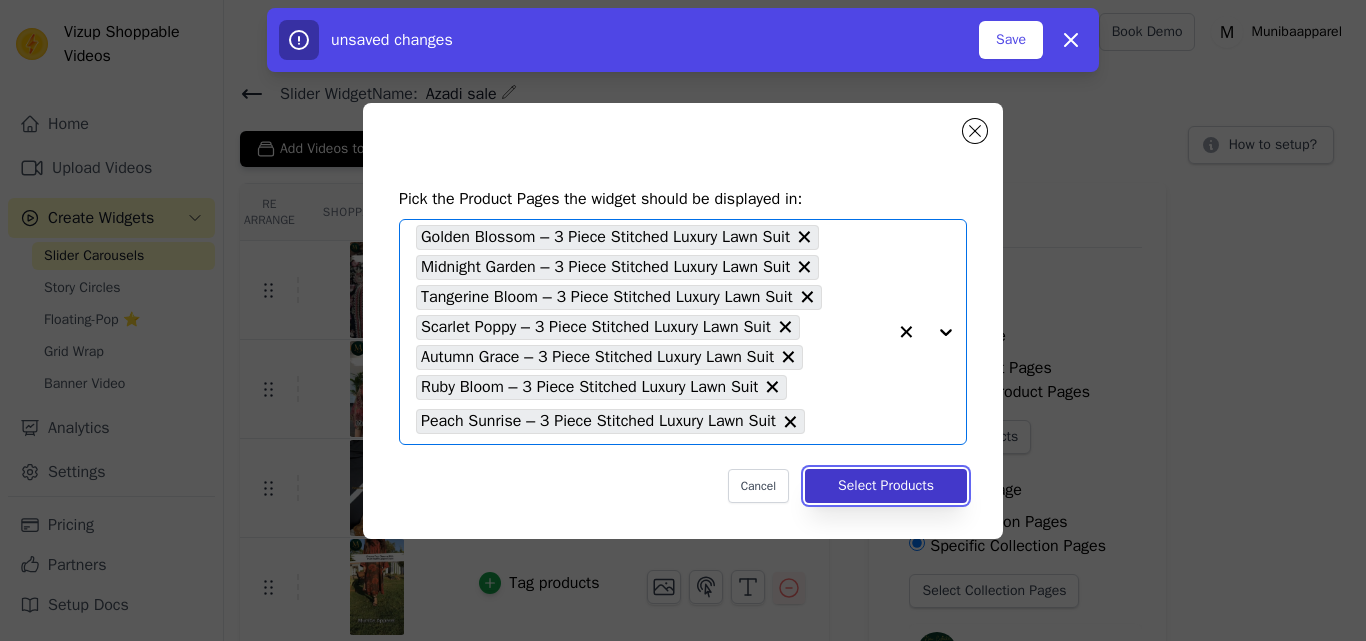 click on "Select Products" at bounding box center (886, 486) 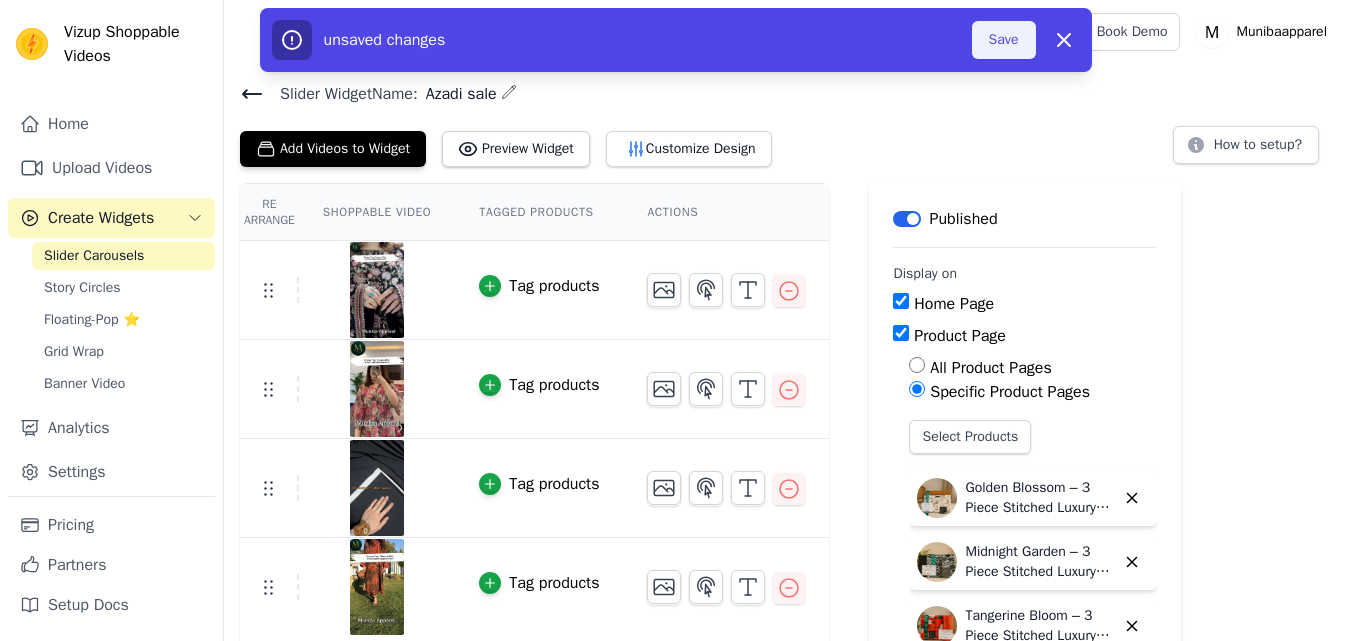 click on "Save" at bounding box center [1004, 40] 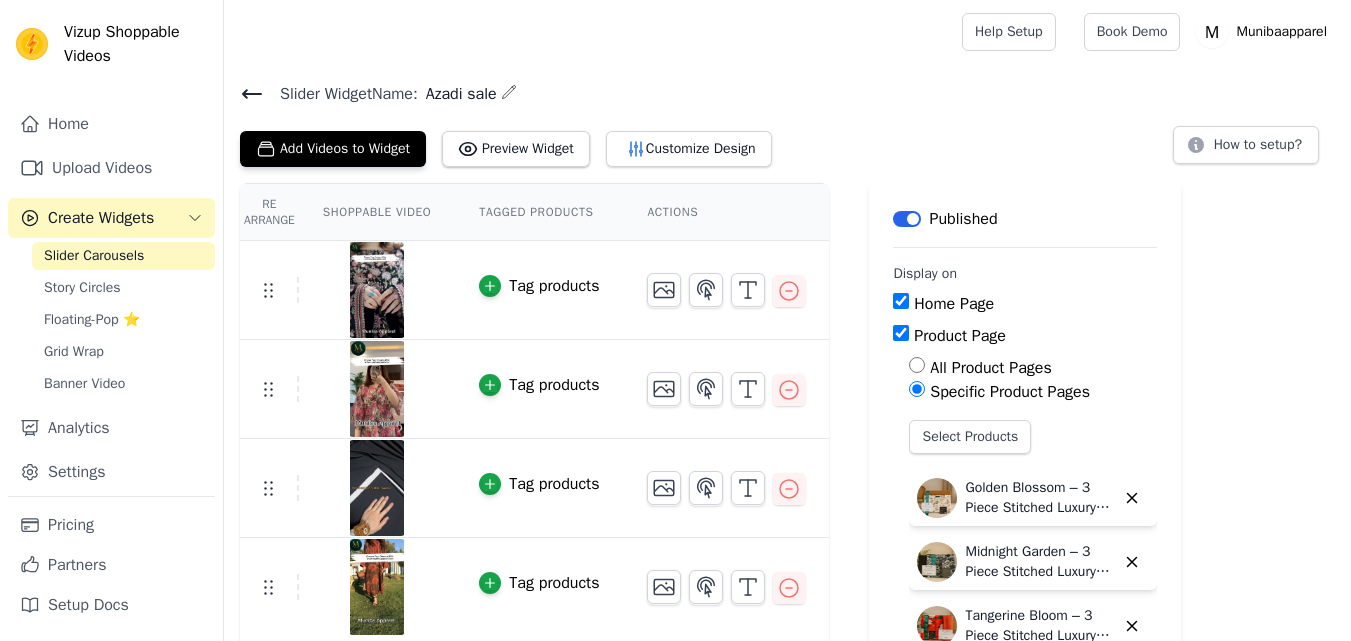 scroll, scrollTop: 100, scrollLeft: 0, axis: vertical 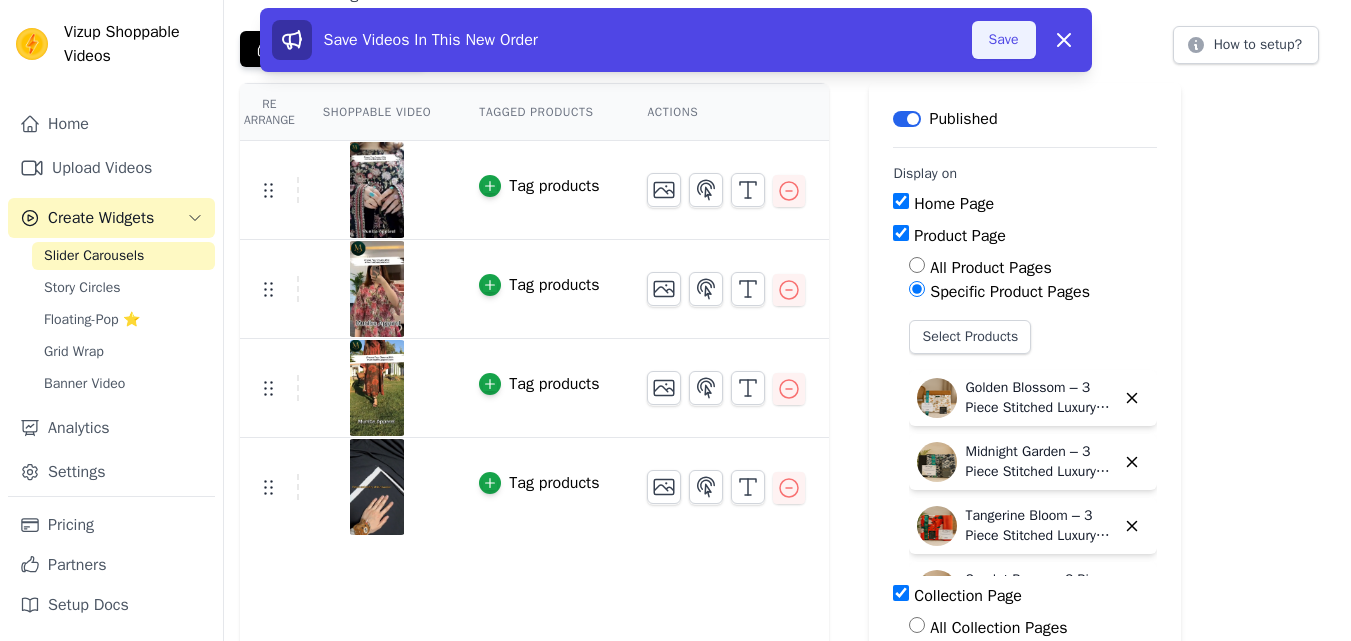 click on "Save" at bounding box center (1004, 40) 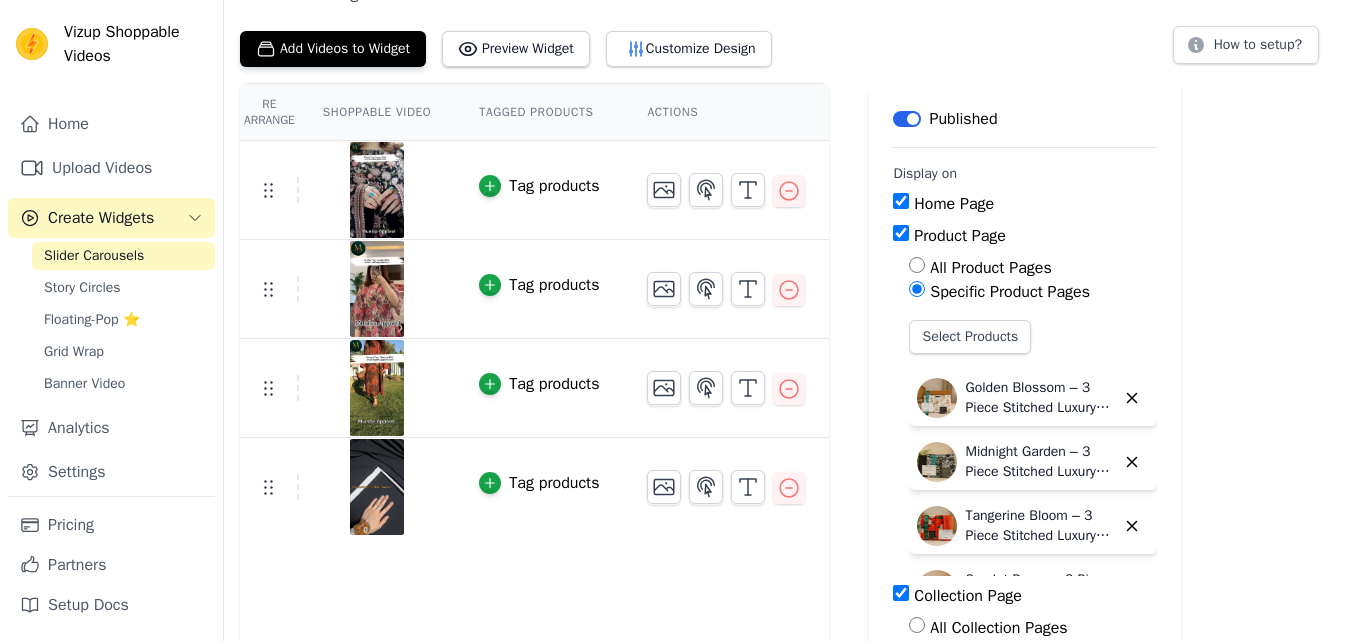 scroll, scrollTop: 100, scrollLeft: 0, axis: vertical 